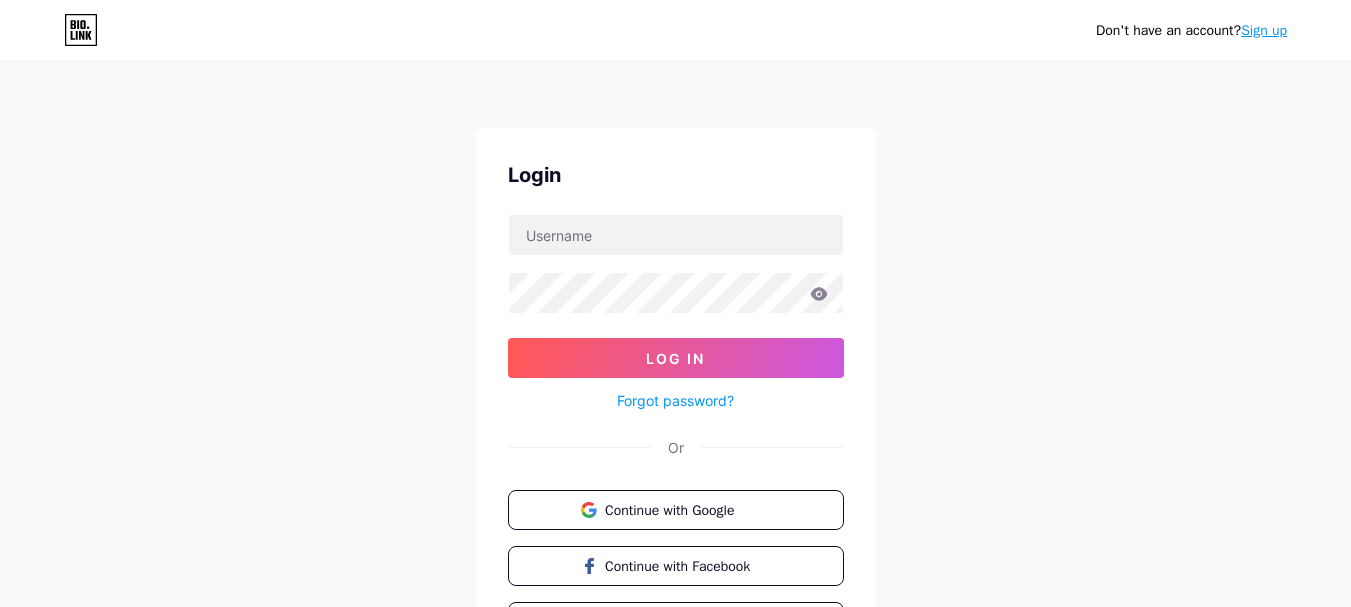 scroll, scrollTop: 0, scrollLeft: 0, axis: both 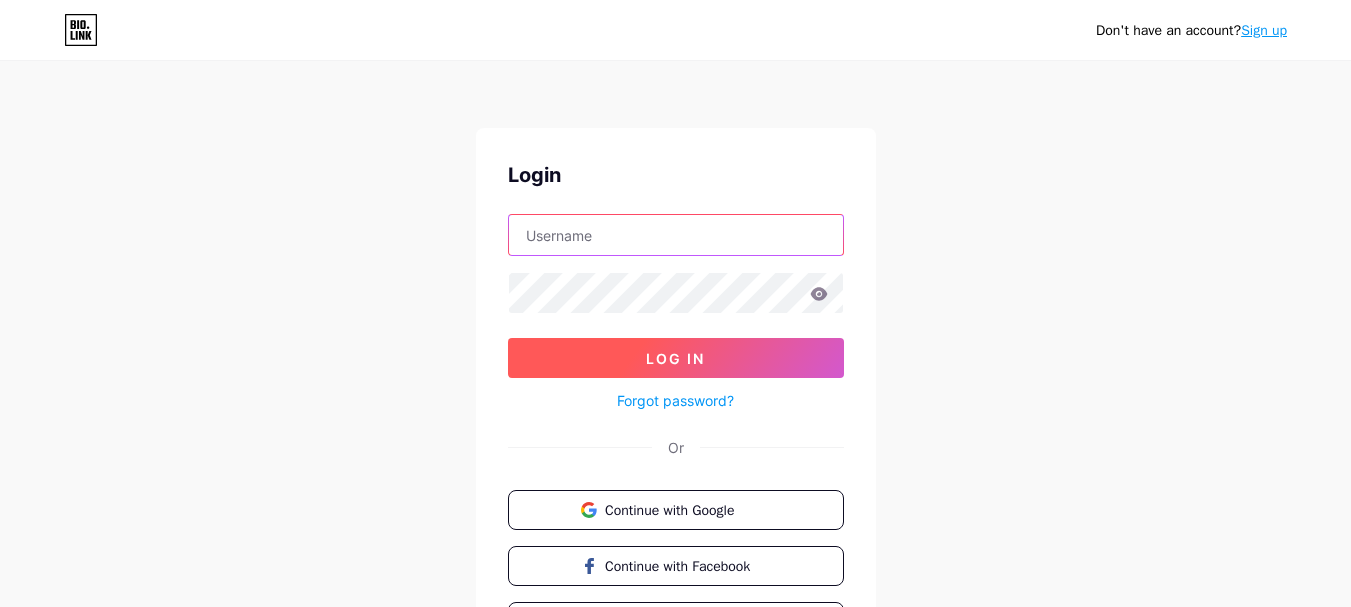 type on "[EMAIL]" 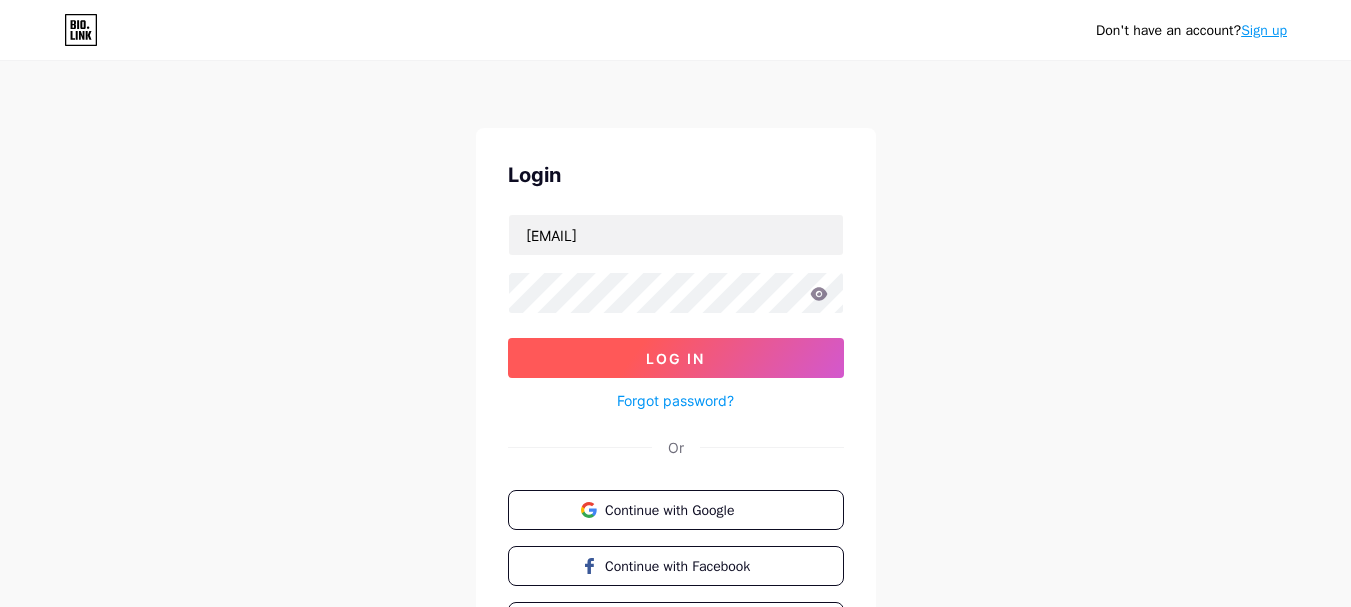 click on "Log In" at bounding box center (675, 358) 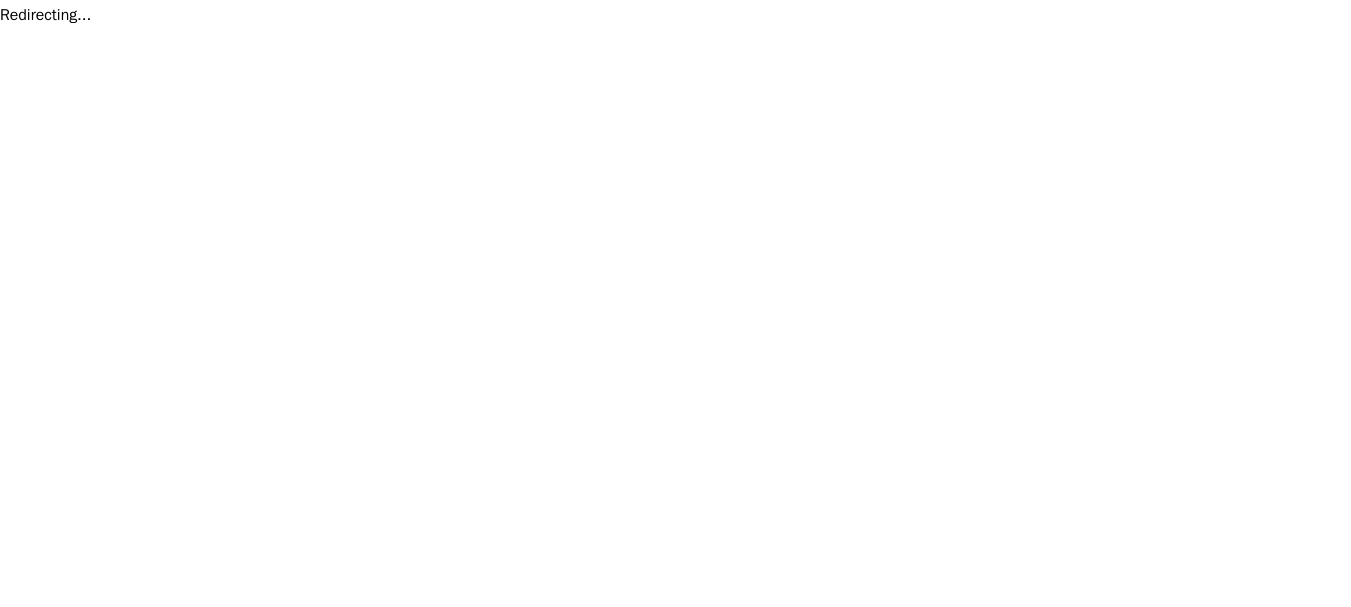 scroll, scrollTop: 0, scrollLeft: 0, axis: both 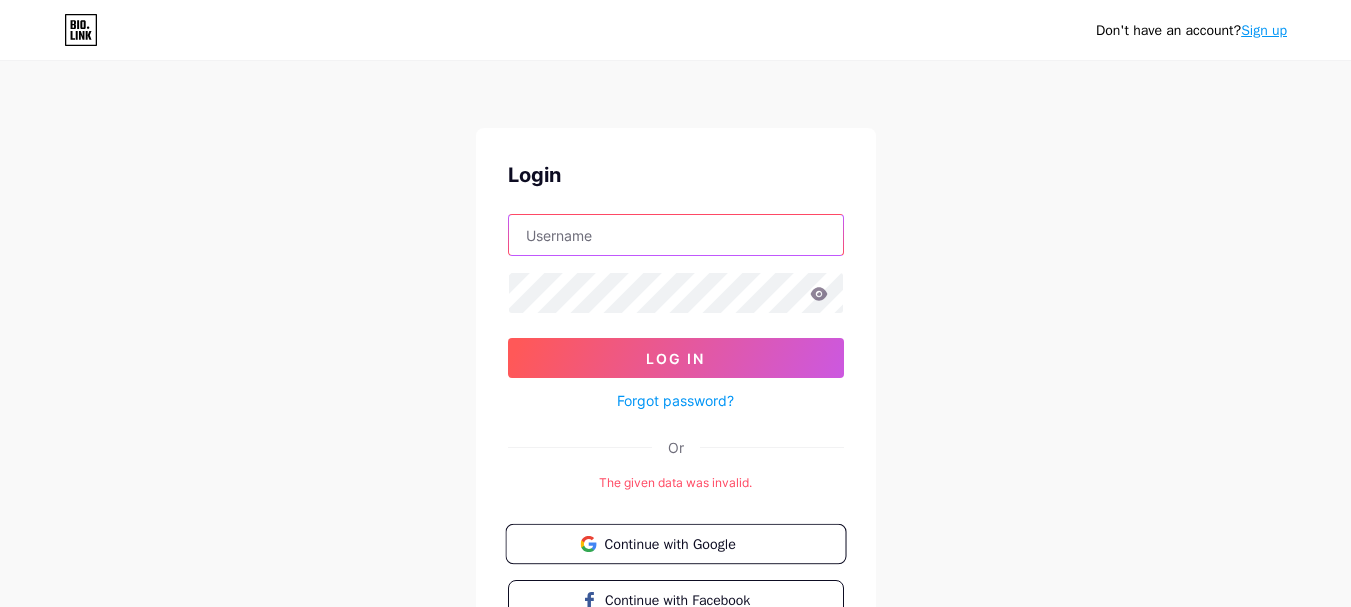 type on "[EMAIL]" 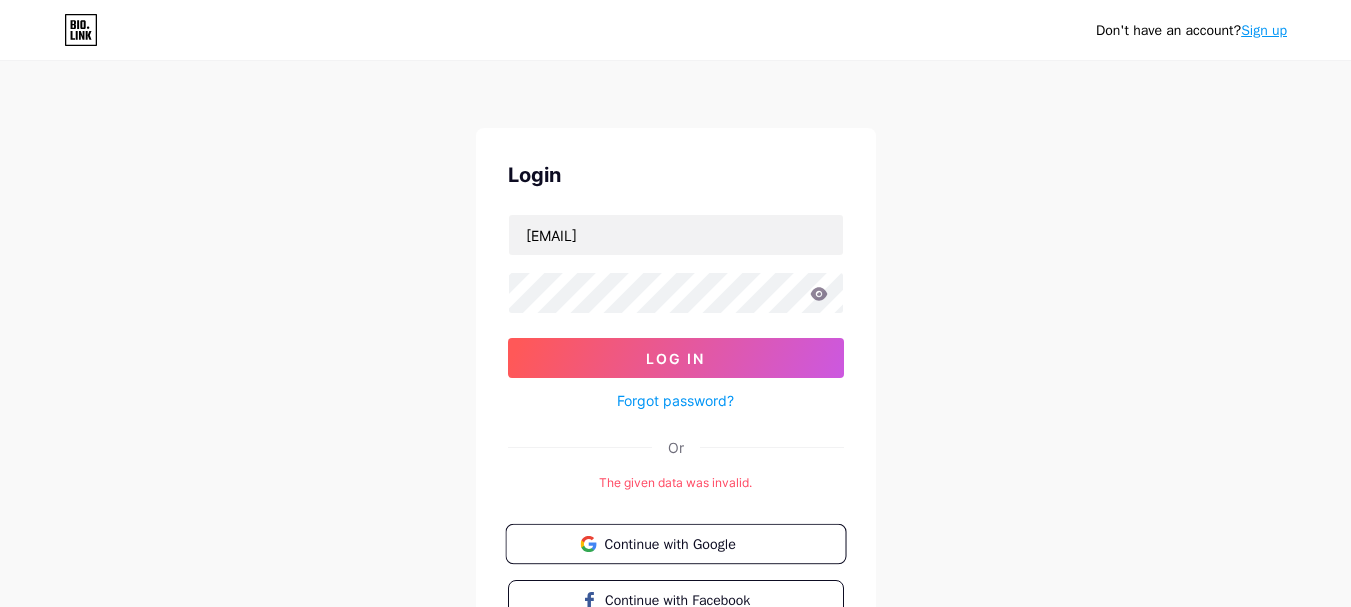 click on "Continue with Google" at bounding box center (687, 543) 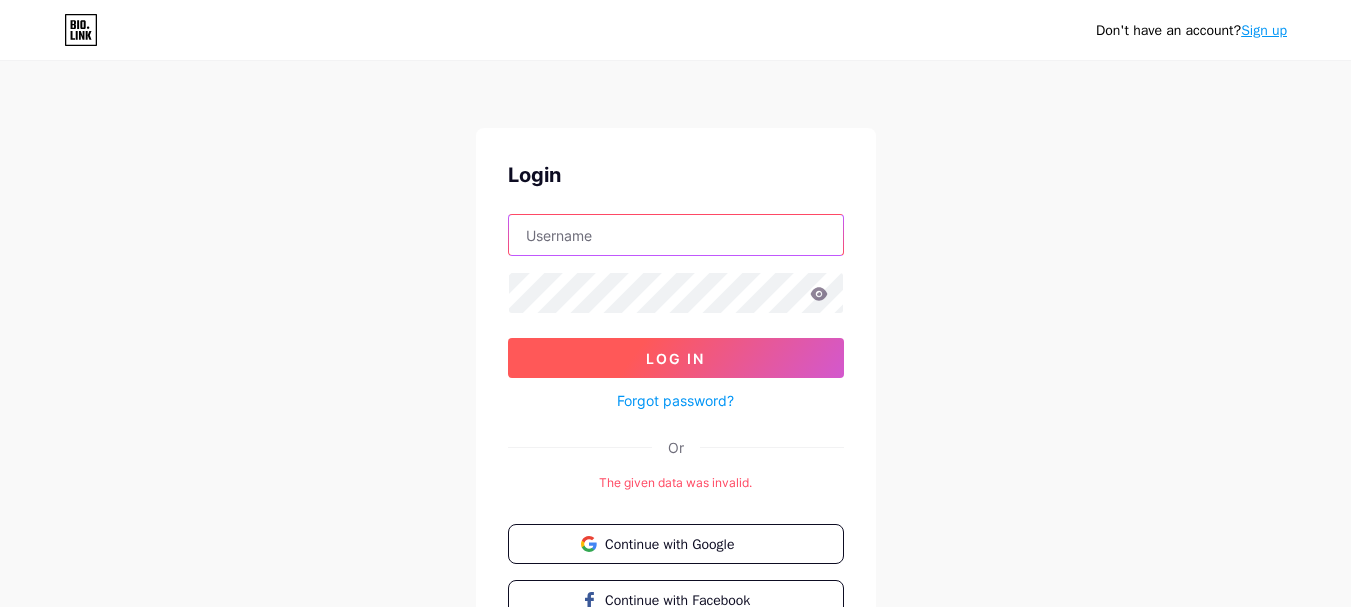 type on "[EMAIL]" 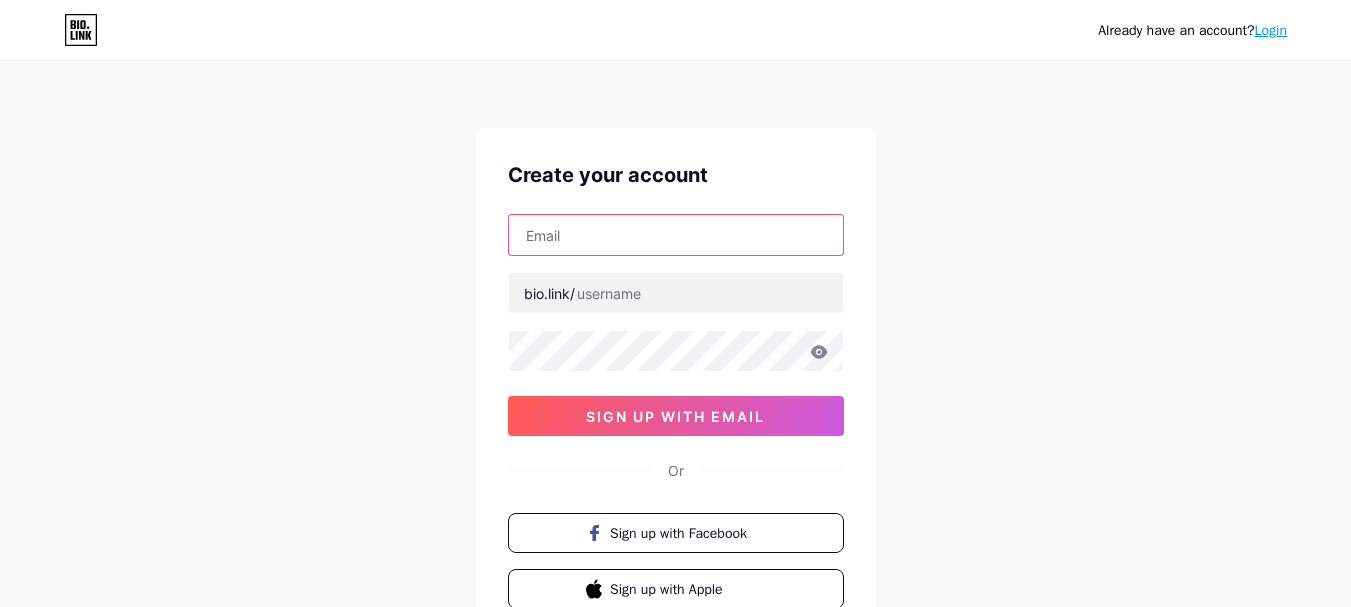 click at bounding box center [676, 235] 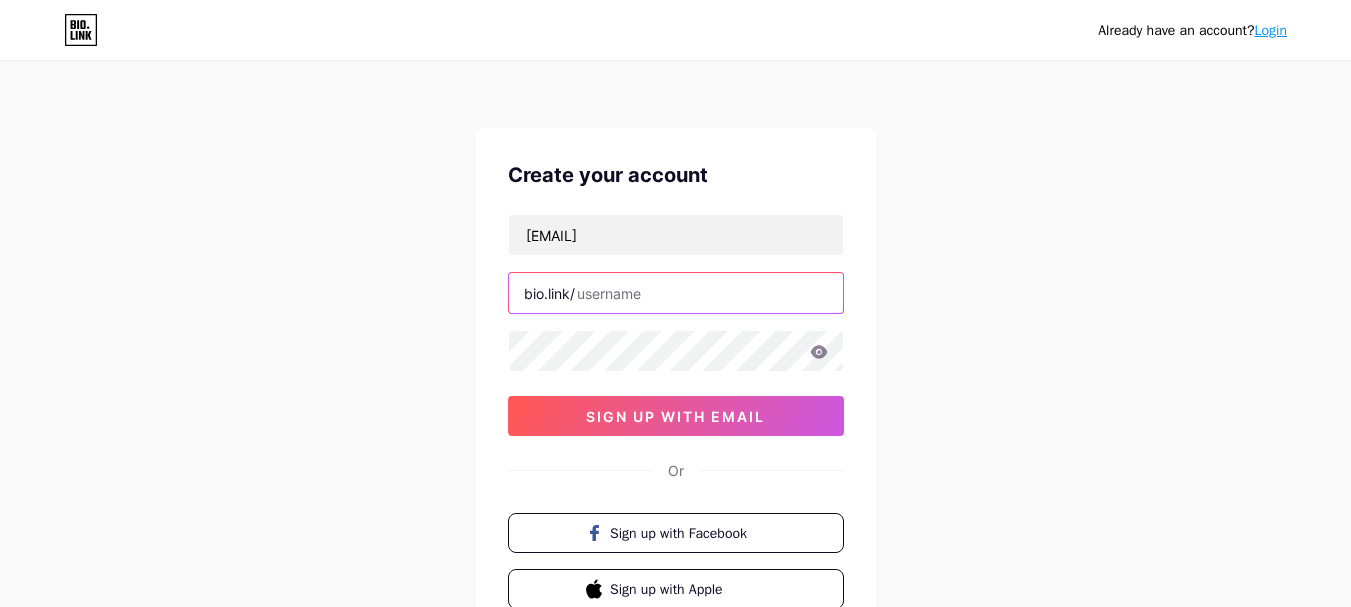 click at bounding box center (676, 293) 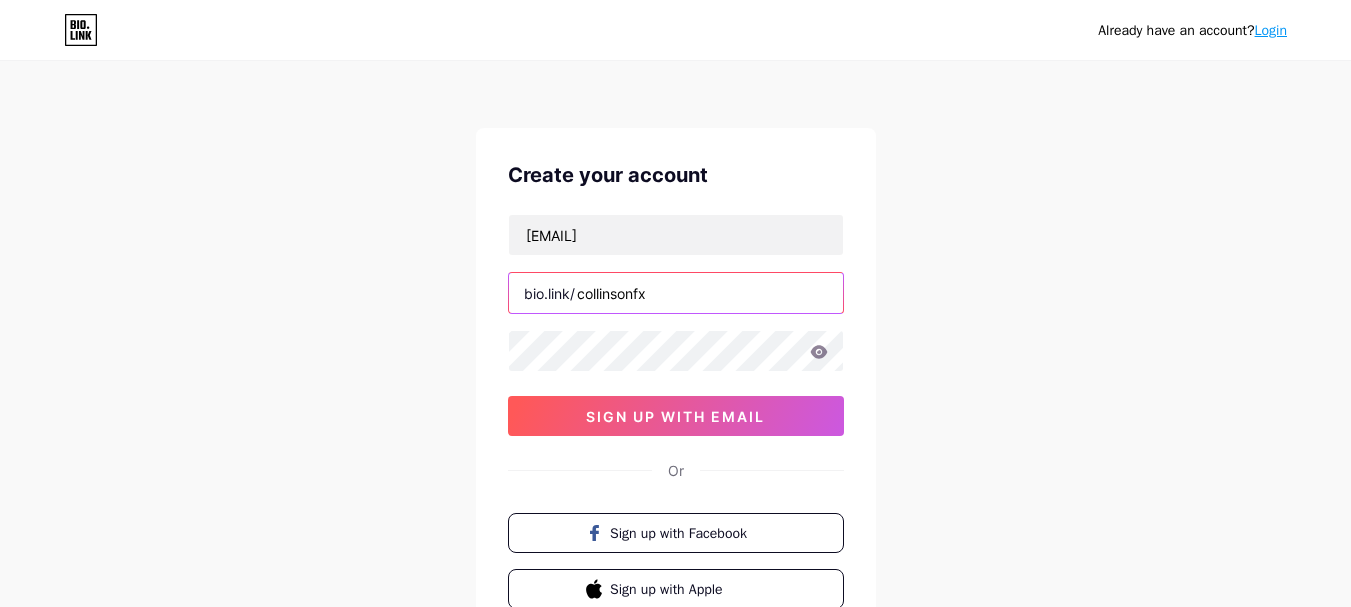 type on "collinsonfx" 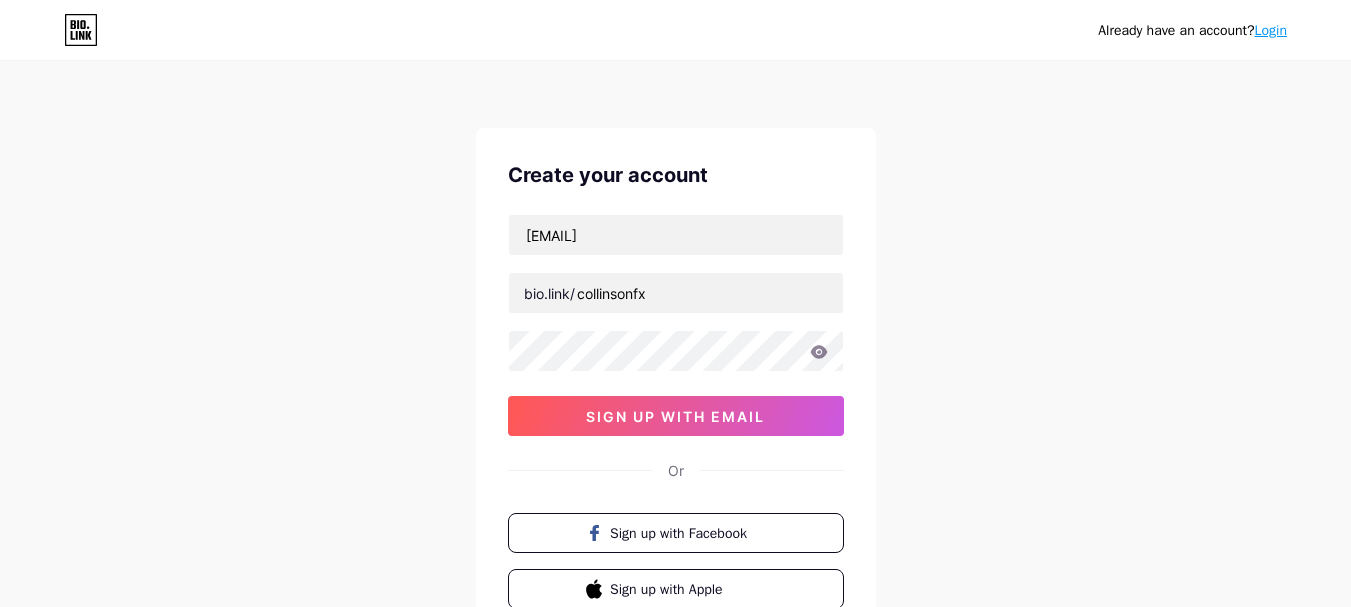 click on "Already have an account?  Login   Create your account     collinsonfxnz@gmail.com     bio.link/   collinsonfx                     sign up with email         Or       Sign up with Facebook
Sign up with Apple
By signing up, you agree to our  Terms of Service  and  Privacy Policy ." at bounding box center [675, 382] 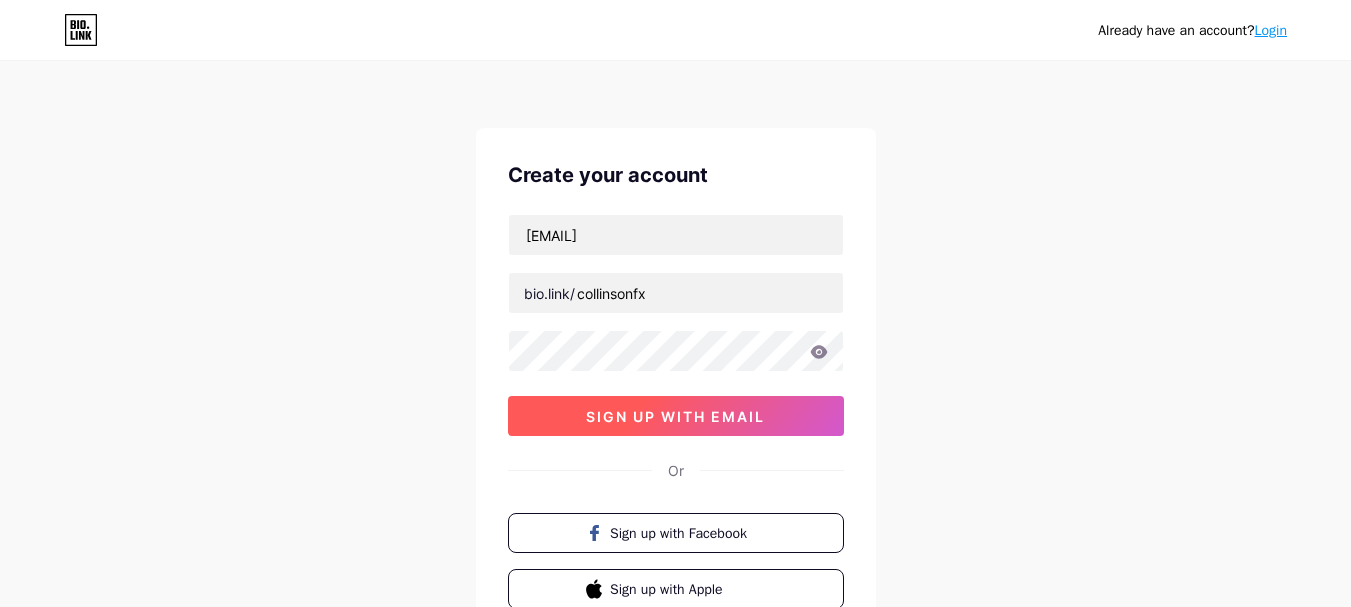 click on "sign up with email" at bounding box center [675, 416] 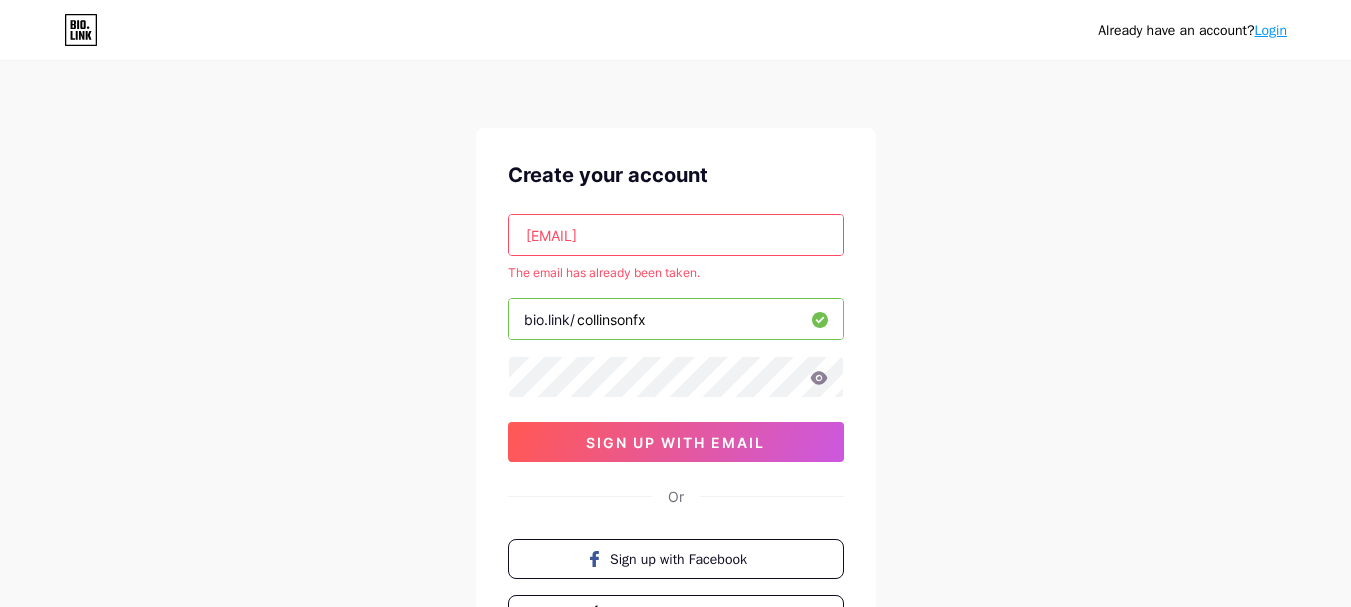 click on "Already have an account?  Login   Create your account     collinsonfxnz@gmail.com   The email has already been taken.   bio.link/   collinsonfx                     sign up with email         Or       Sign up with Facebook
Sign up with Apple
By signing up, you agree to our  Terms of Service  and  Privacy Policy ." at bounding box center [675, 395] 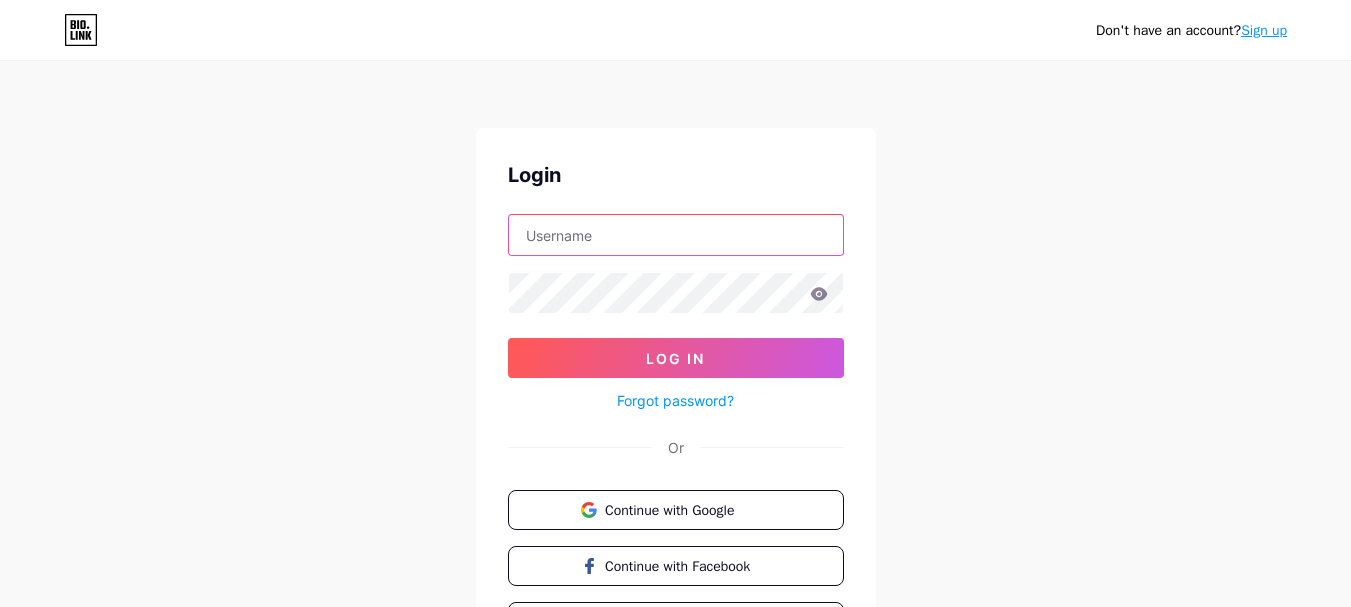 type on "[EMAIL]" 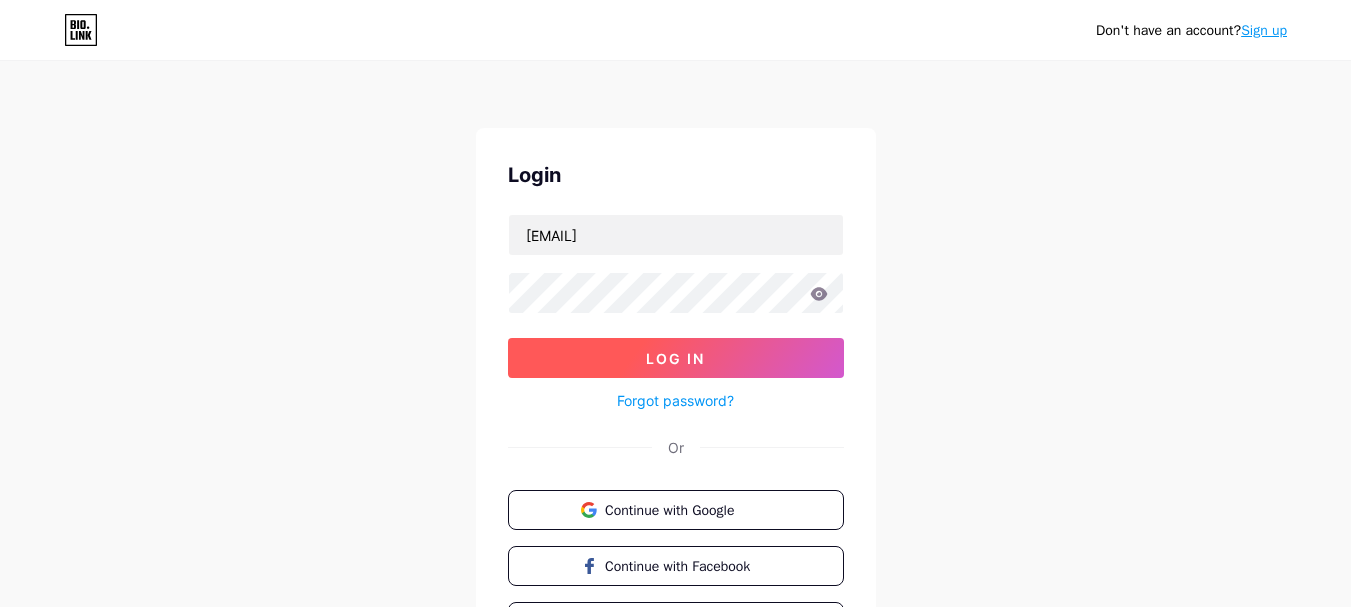 click on "Log In" at bounding box center [675, 358] 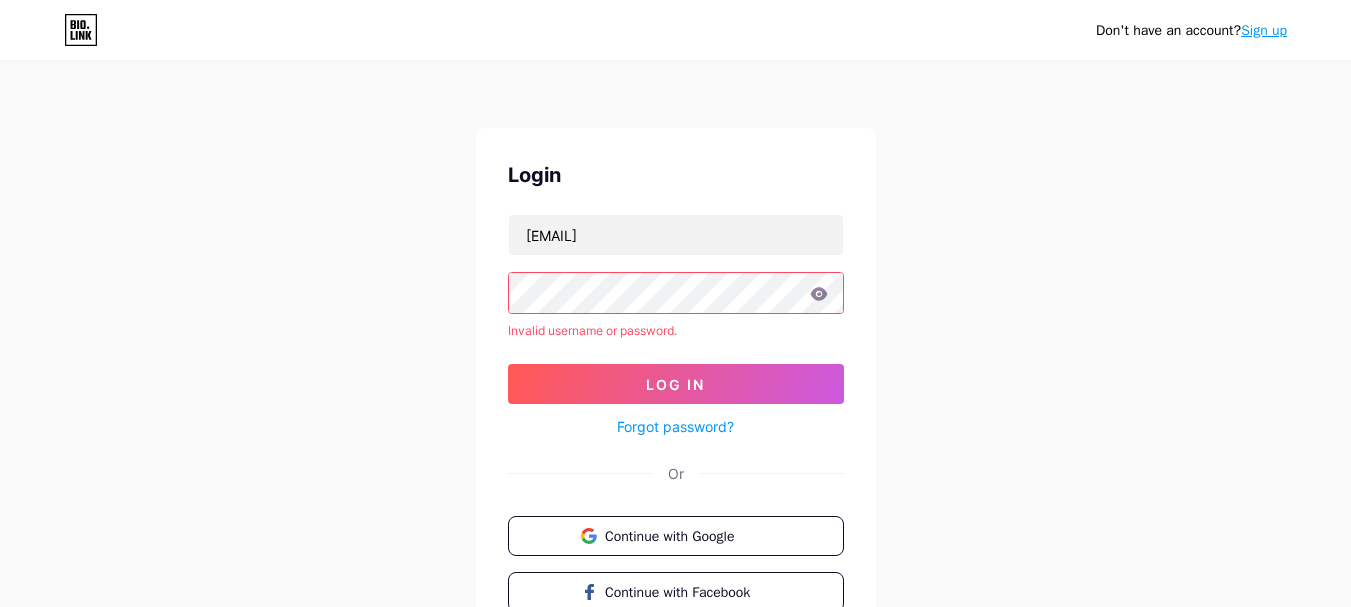 click on "Forgot password?" at bounding box center (675, 426) 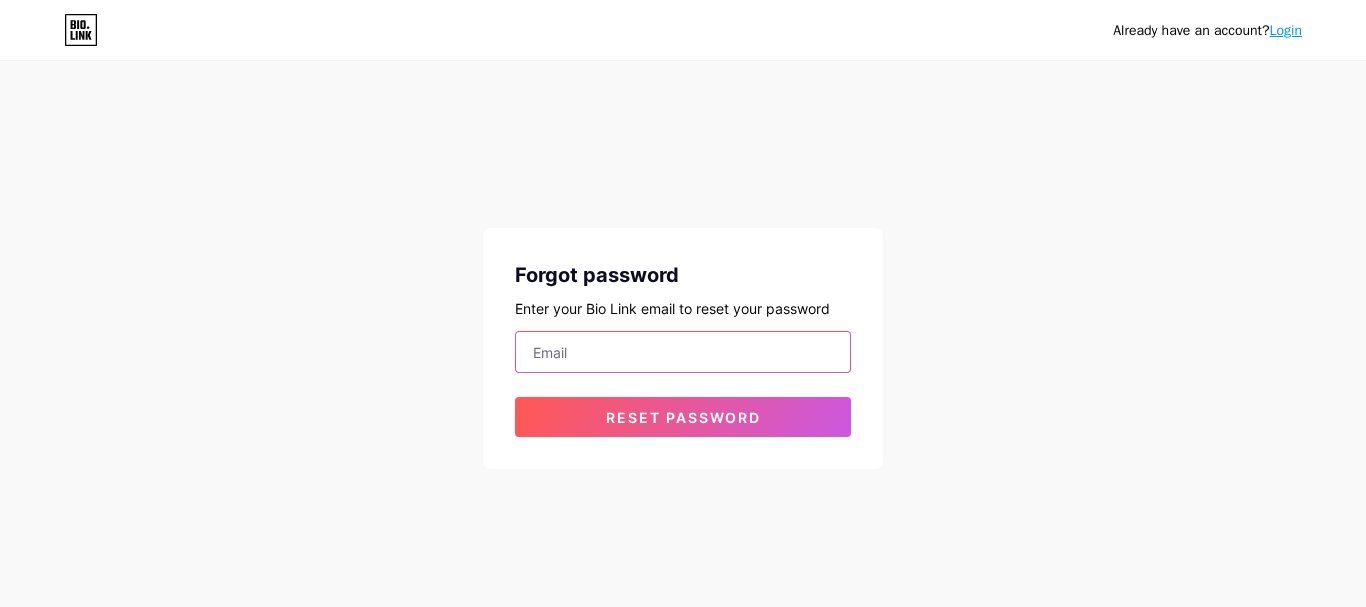 click at bounding box center [683, 352] 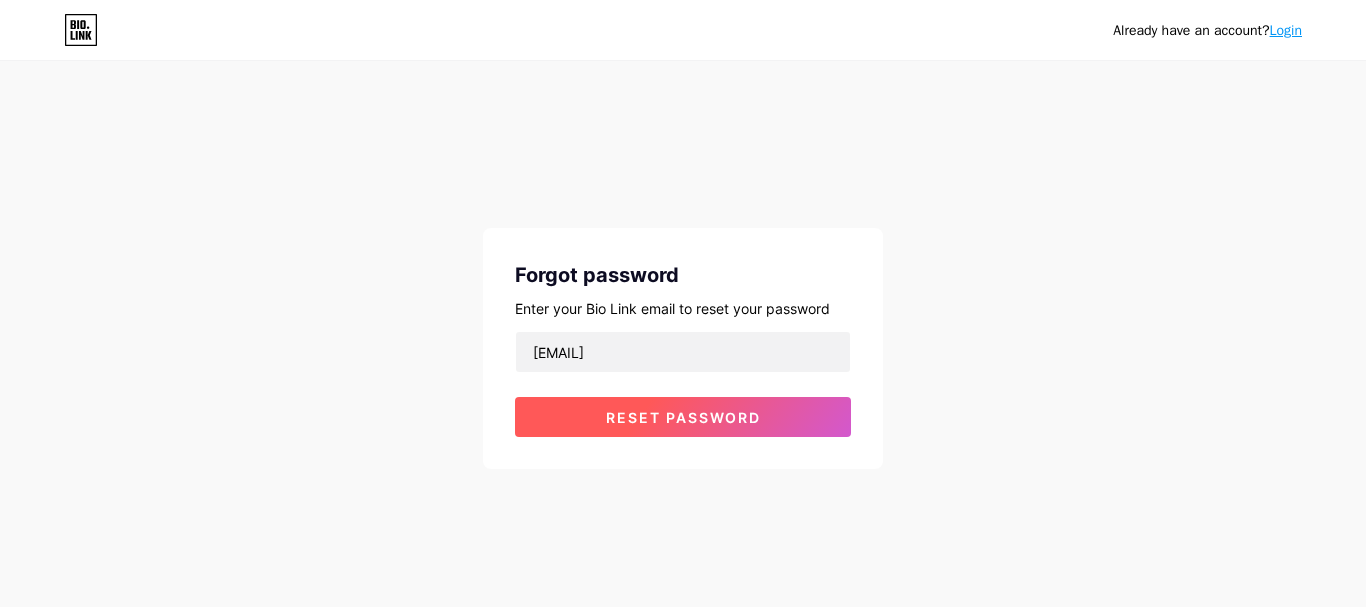click on "Reset password" at bounding box center (683, 417) 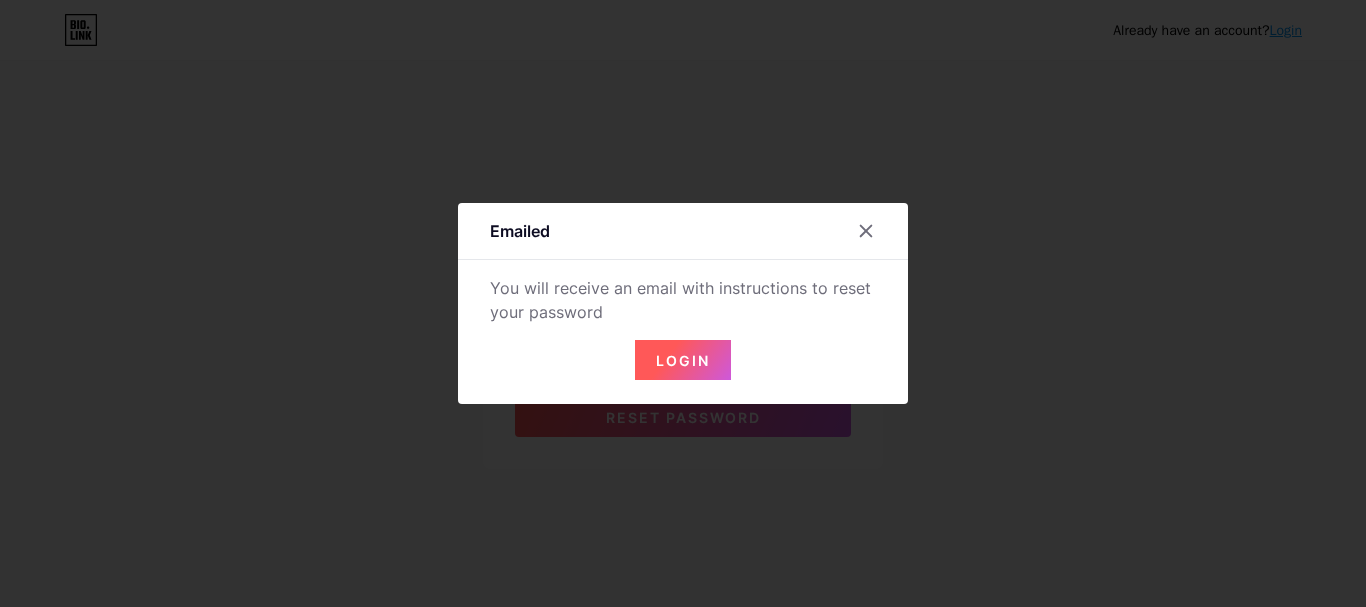 click on "Login" at bounding box center [683, 360] 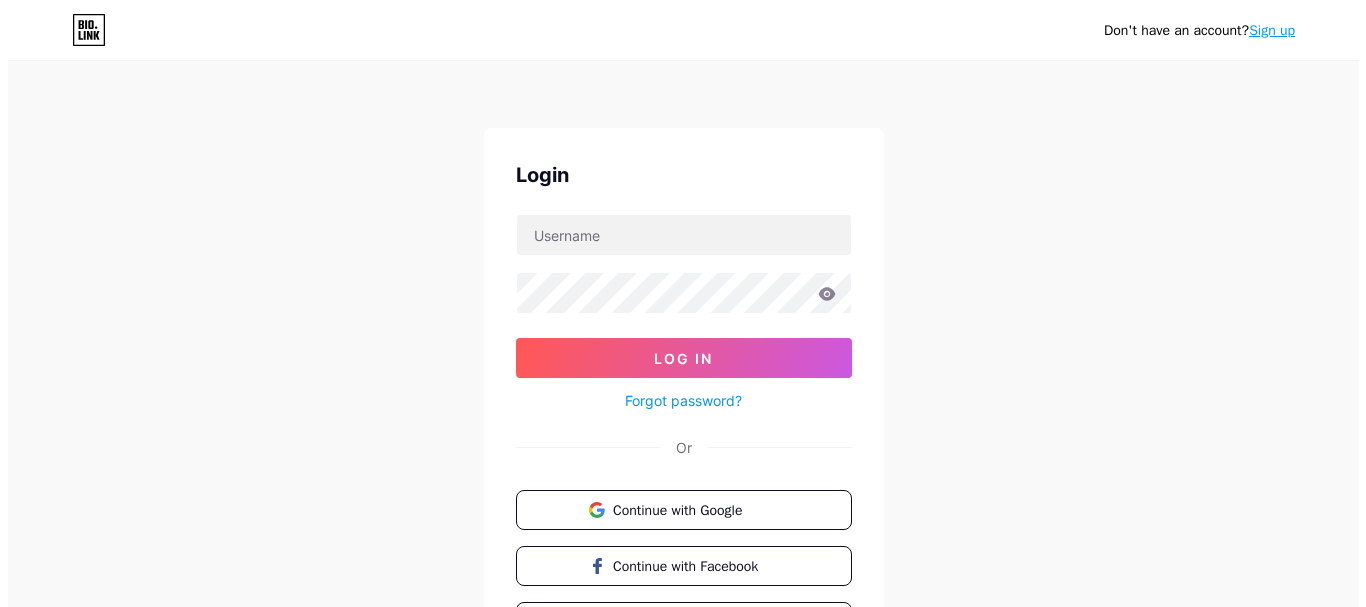 scroll, scrollTop: 0, scrollLeft: 0, axis: both 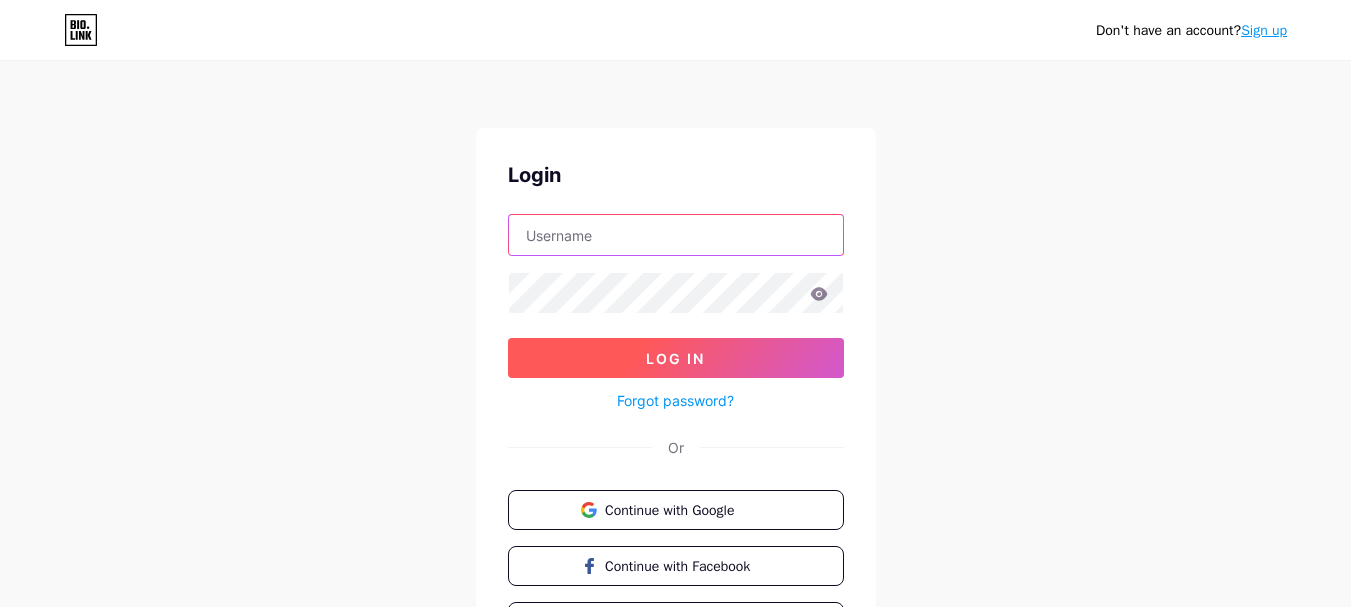 type on "[EMAIL]" 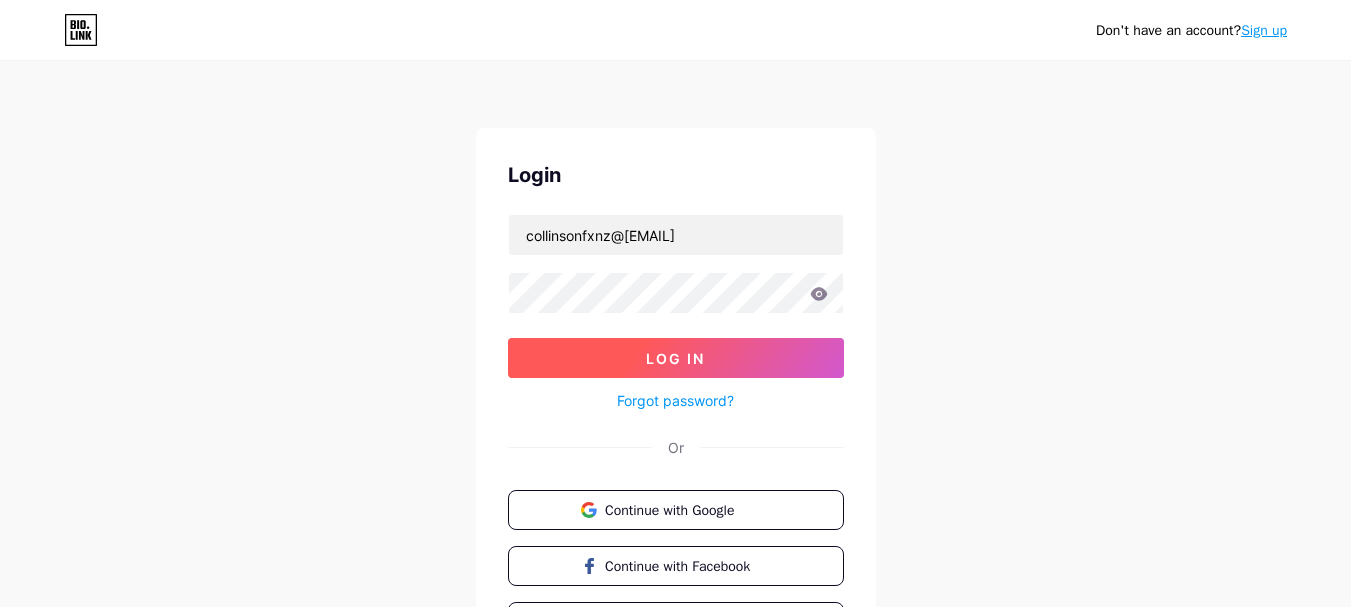 click on "Log In" at bounding box center (675, 358) 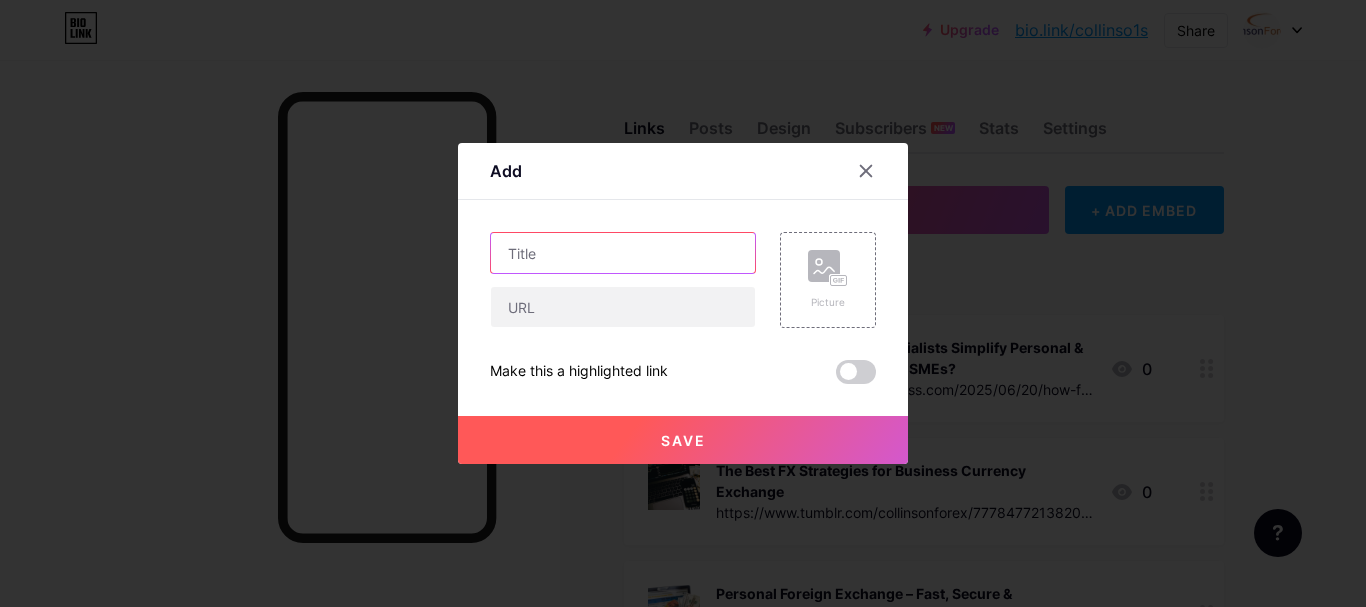 click at bounding box center [623, 253] 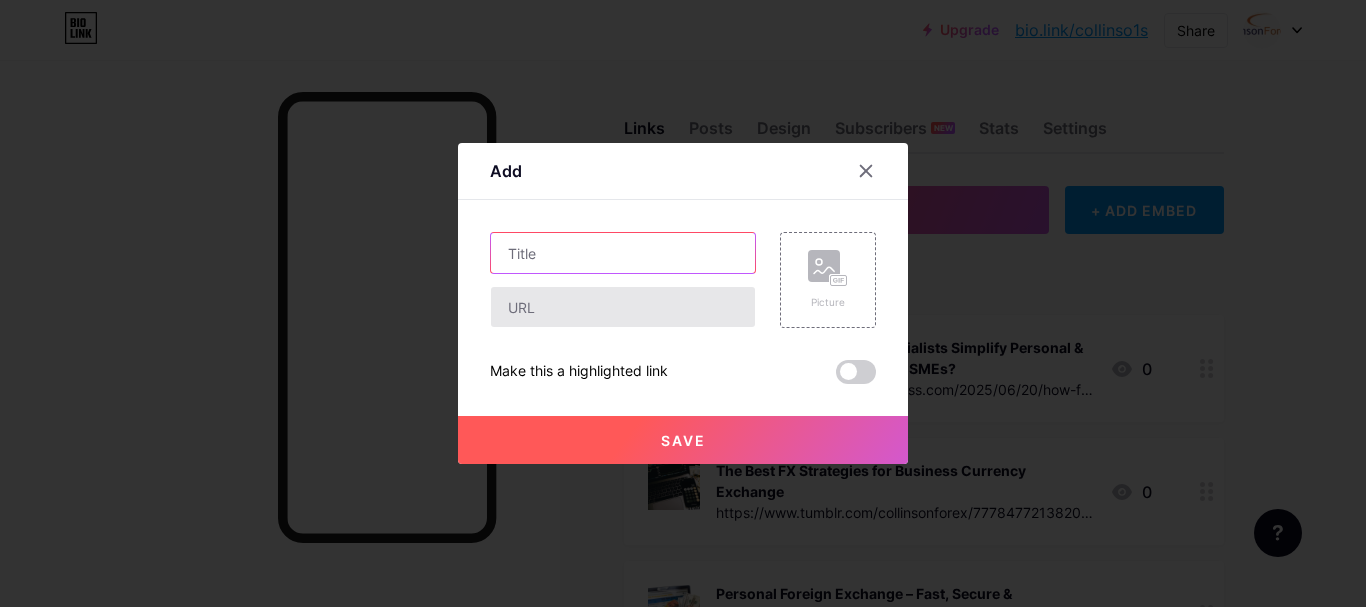 paste on "The Best Business Currency Exchange Solutions for SMEs: How to Save on Every Transaction?" 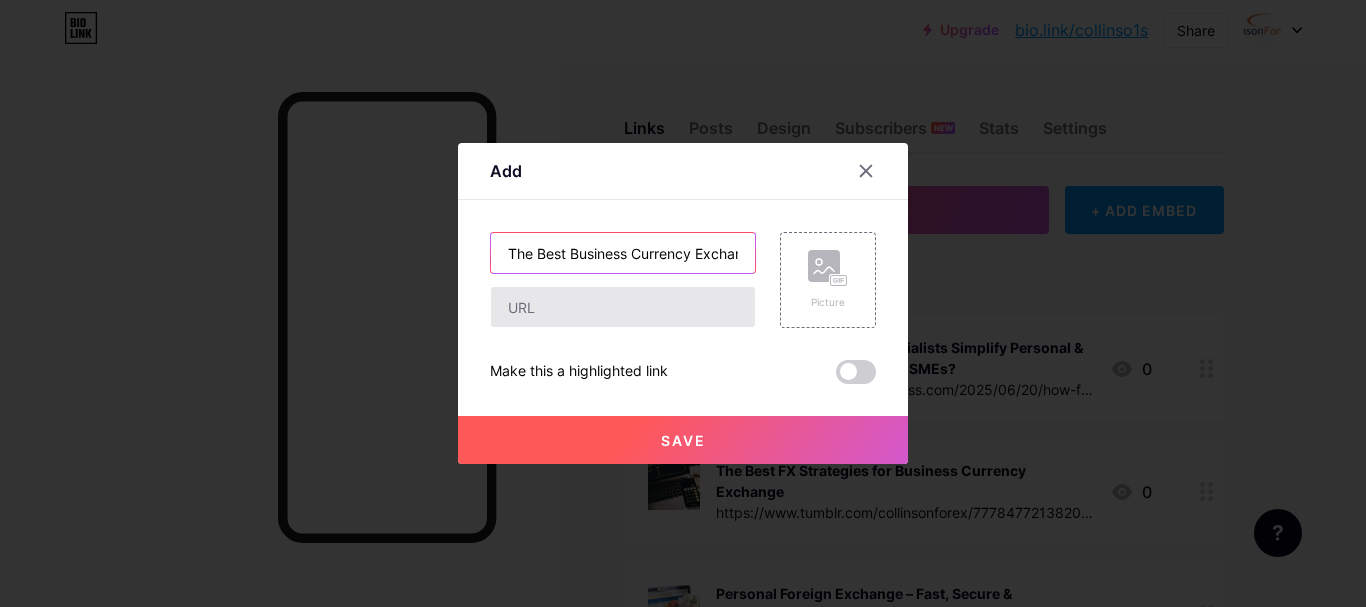 scroll, scrollTop: 0, scrollLeft: 394, axis: horizontal 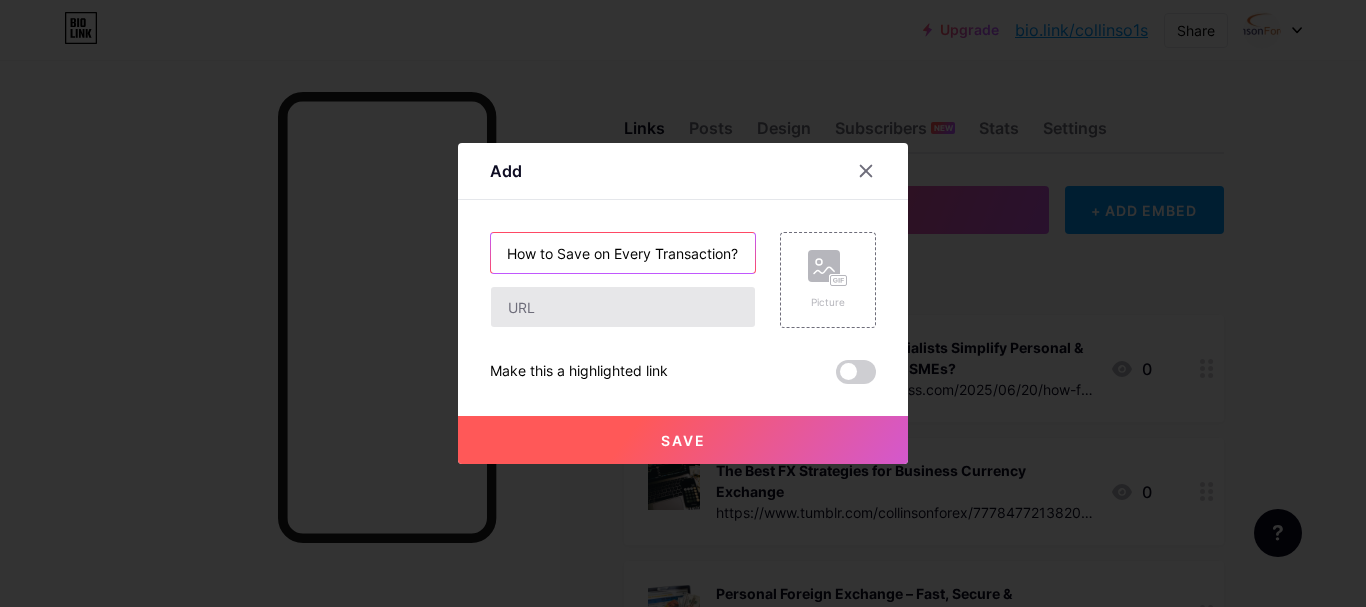type on "The Best Business Currency Exchange Solutions for SMEs: How to Save on Every Transaction?" 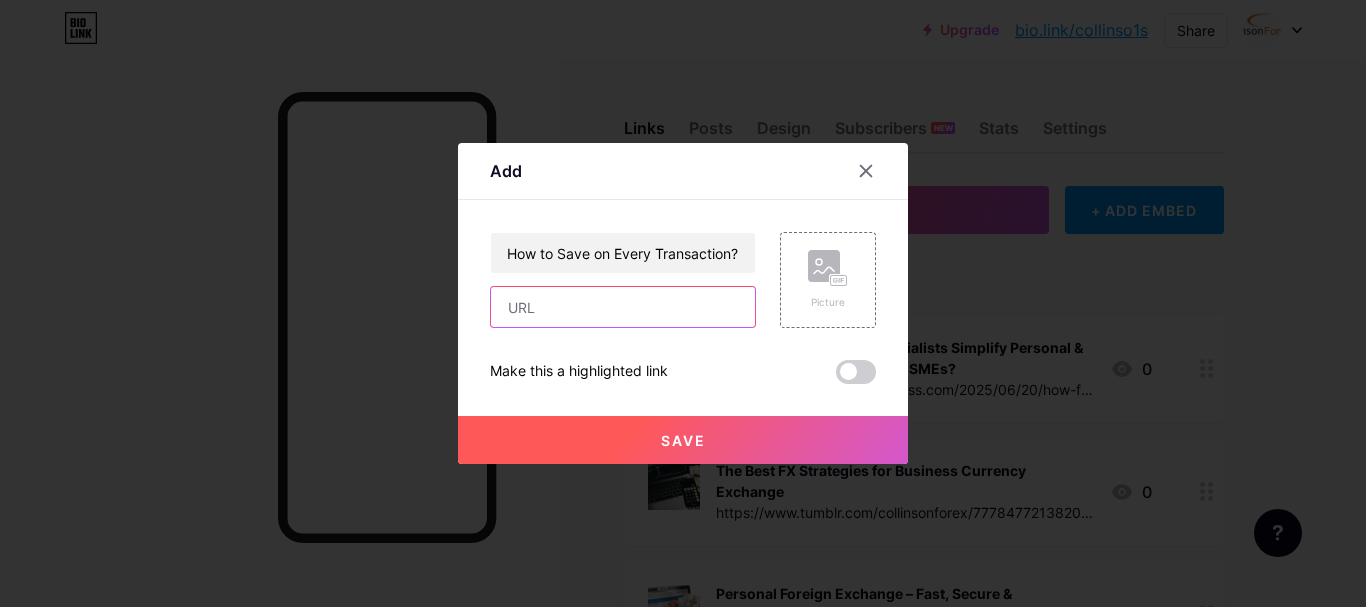 click at bounding box center (623, 307) 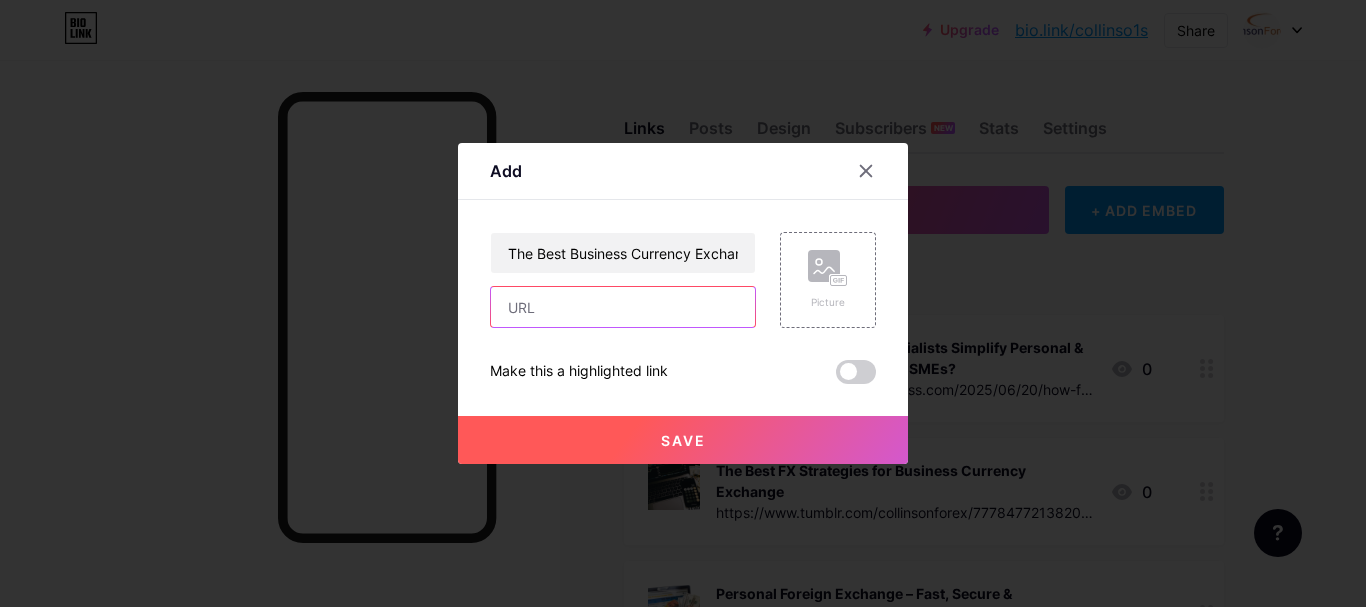 paste on "https://medium.com/@collinsonfxnz/the-best-business-currency-exchange-solutions-for-smes-how-to-save-on-every-transaction-9be575ce06fb" 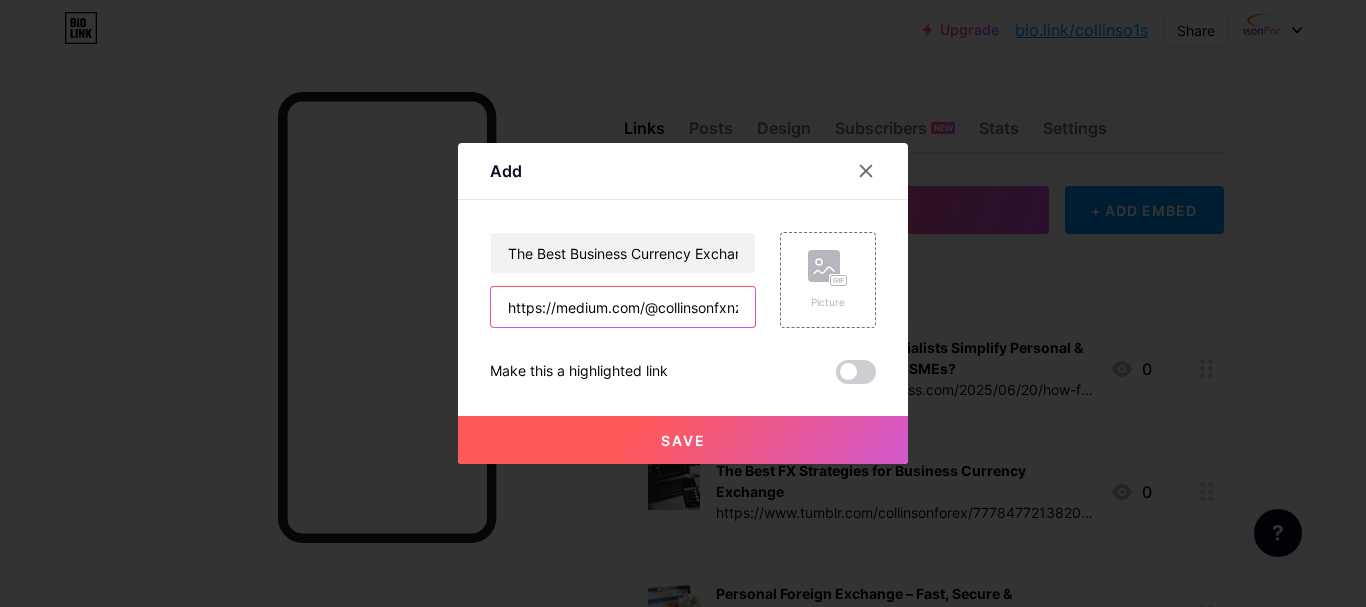 scroll, scrollTop: 0, scrollLeft: 743, axis: horizontal 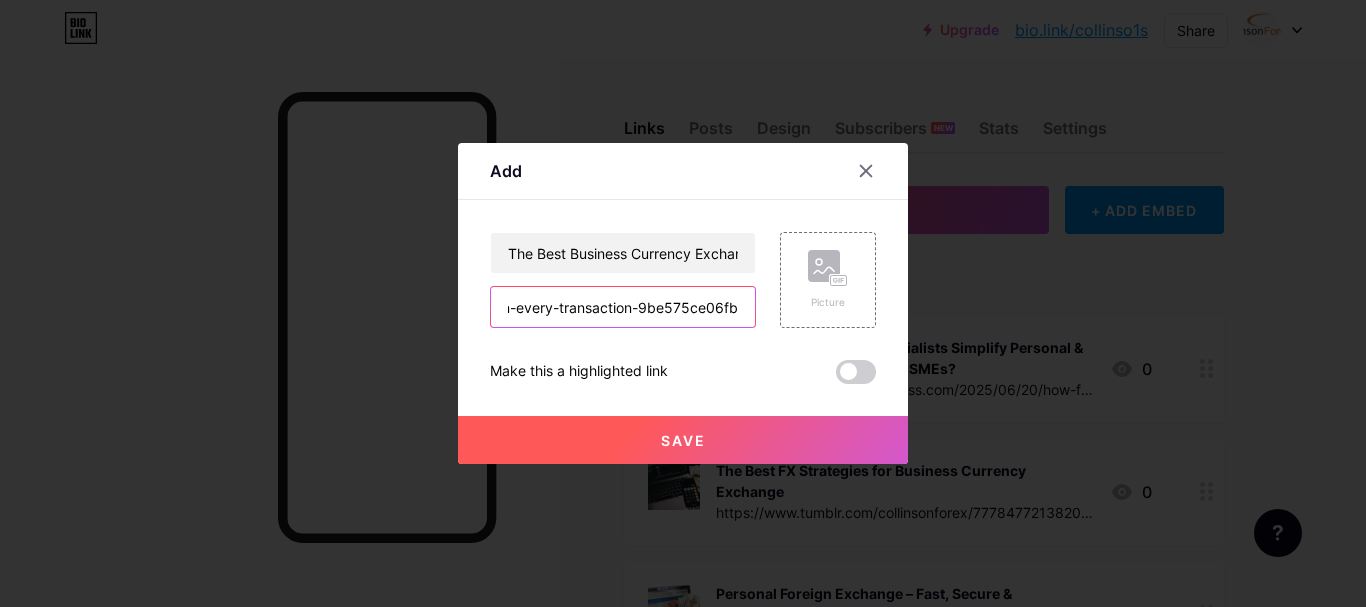type on "https://medium.com/@collinsonfxnz/the-best-business-currency-exchange-solutions-for-smes-how-to-save-on-every-transaction-9be575ce06fb" 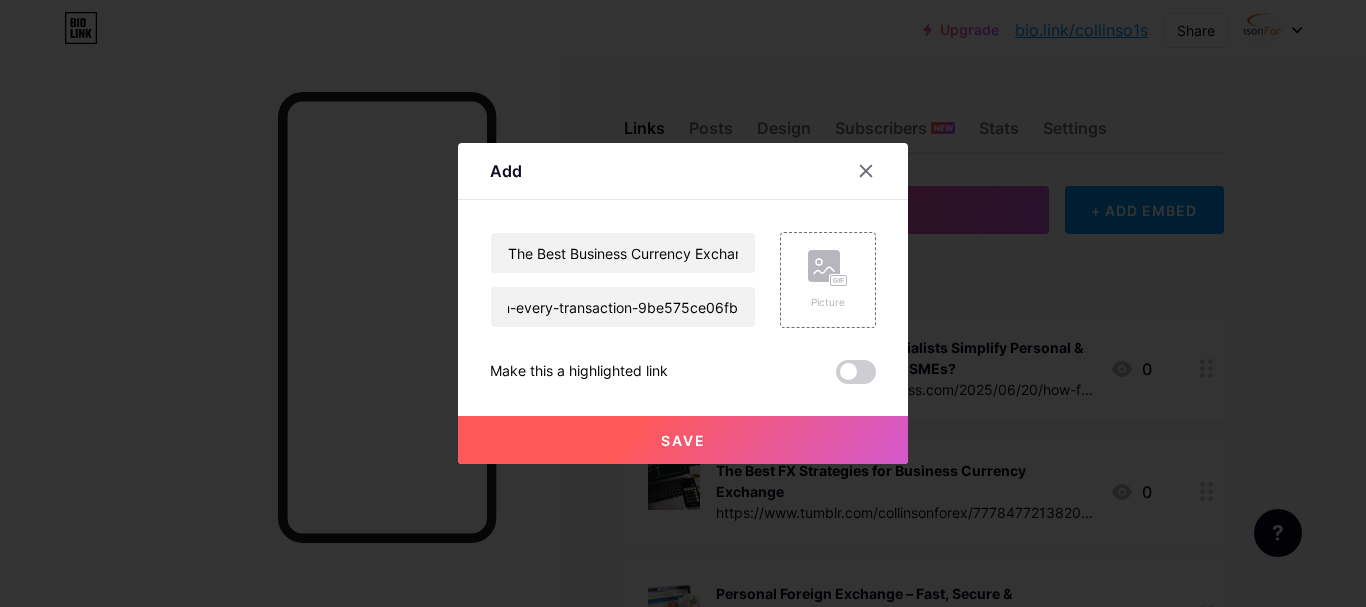 click on "The Best Business Currency Exchange Solutions for SMEs: How to Save on Every Transaction?     https://medium.com/@collinsonfxnz/the-best-business-currency-exchange-solutions-for-smes-how-to-save-on-every-transaction-9be575ce06fb                     Picture
Make this a highlighted link
Save" at bounding box center (683, 308) 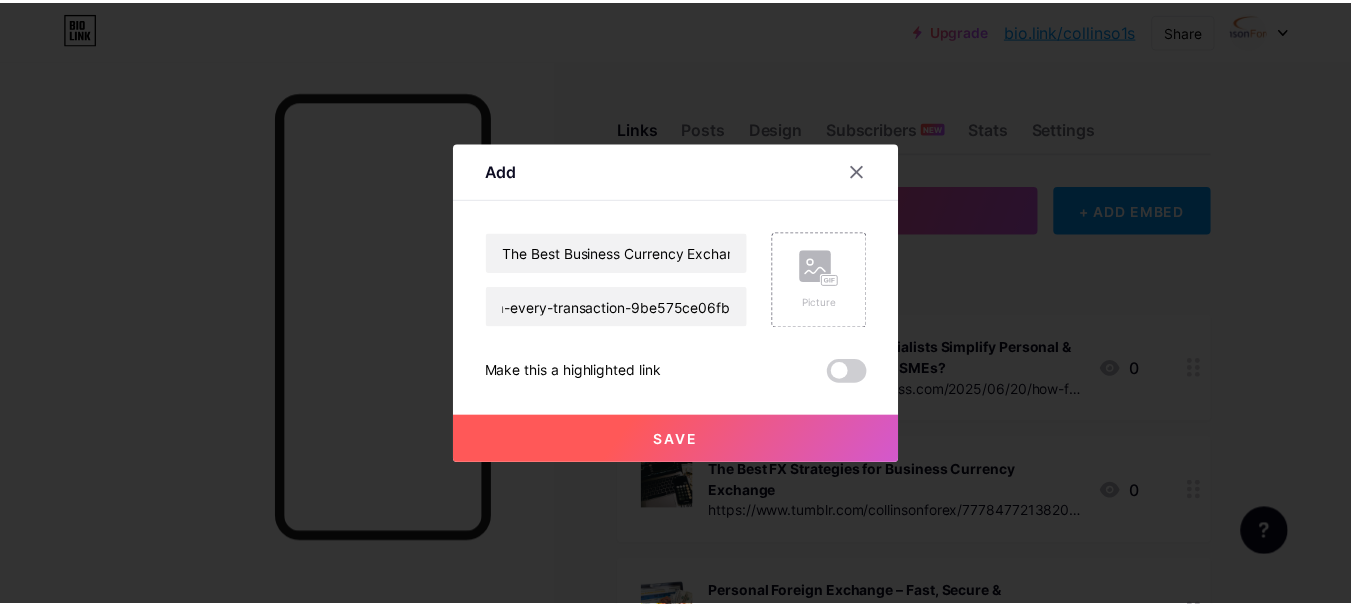 scroll, scrollTop: 0, scrollLeft: 0, axis: both 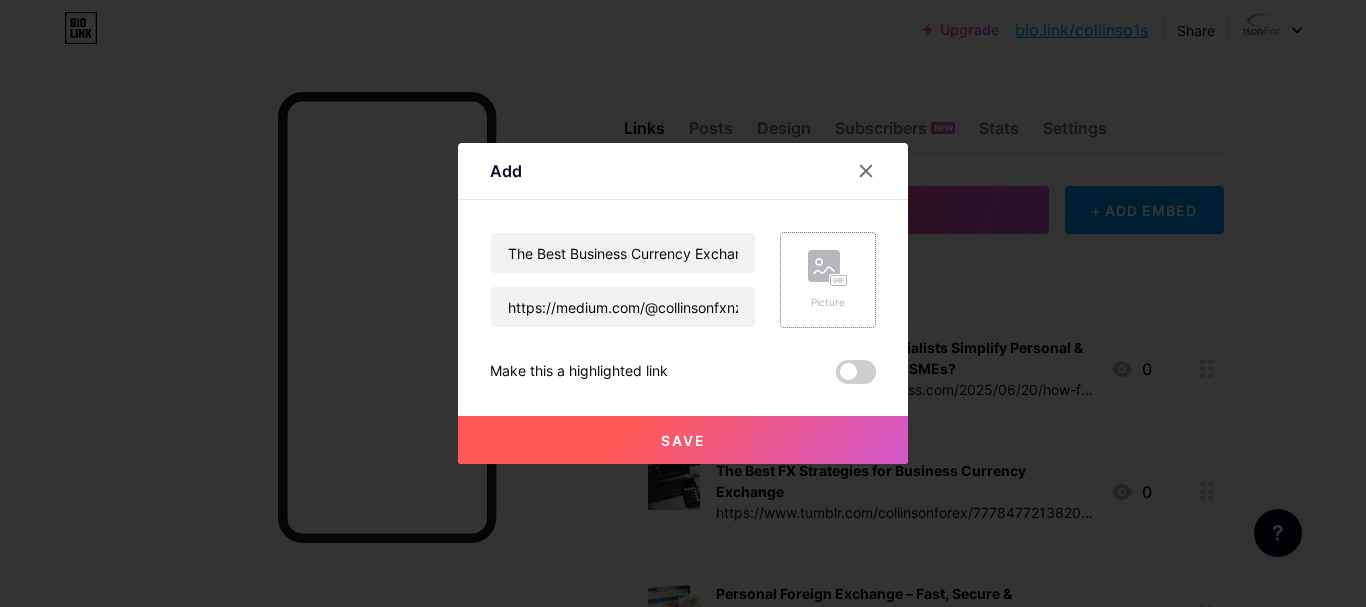 click at bounding box center [828, 268] 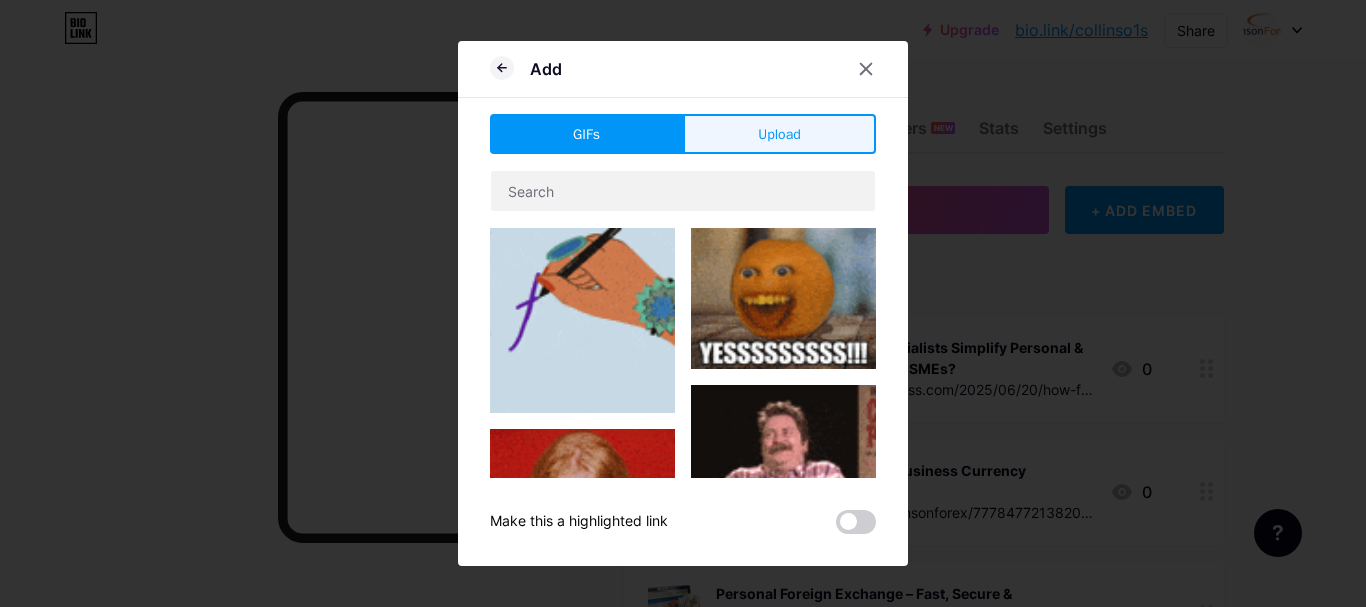 click on "Upload" at bounding box center (779, 134) 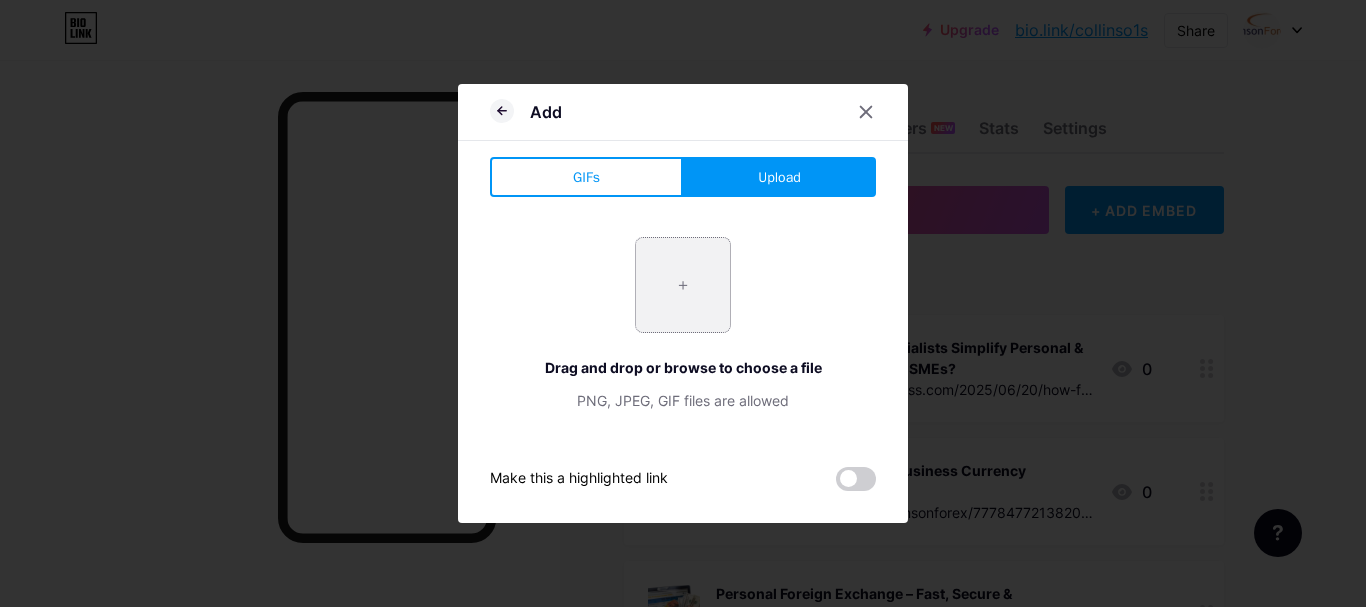 click at bounding box center (683, 285) 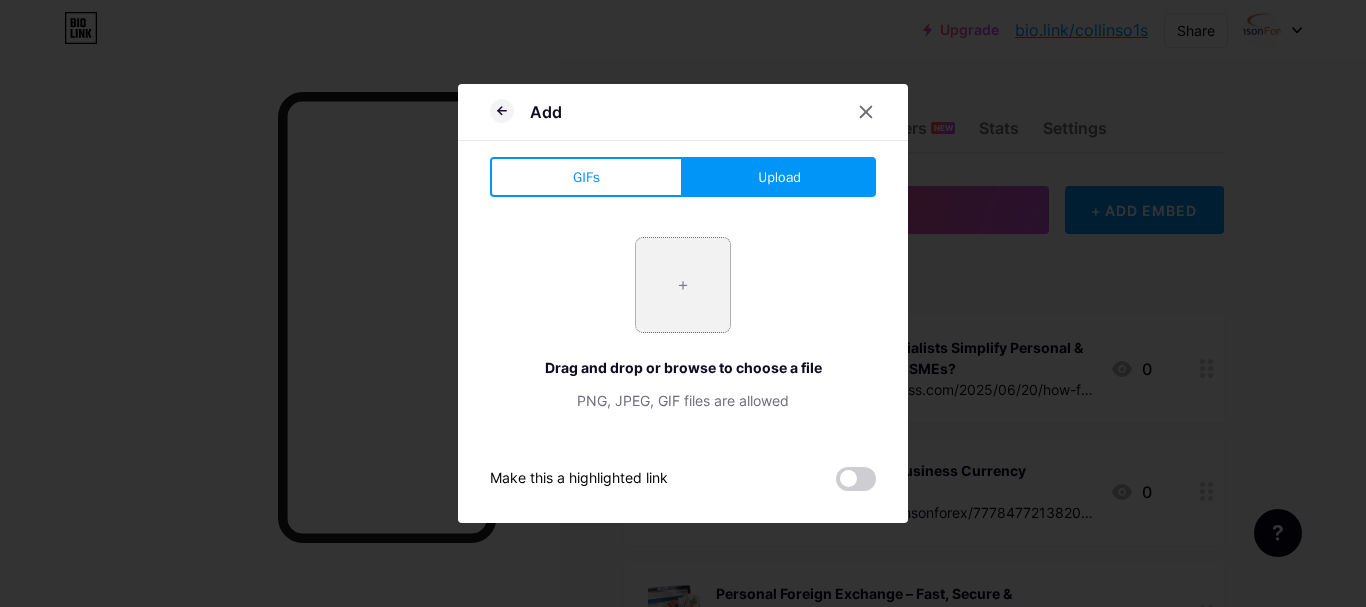 type on "C:\fakepath\1.jpg" 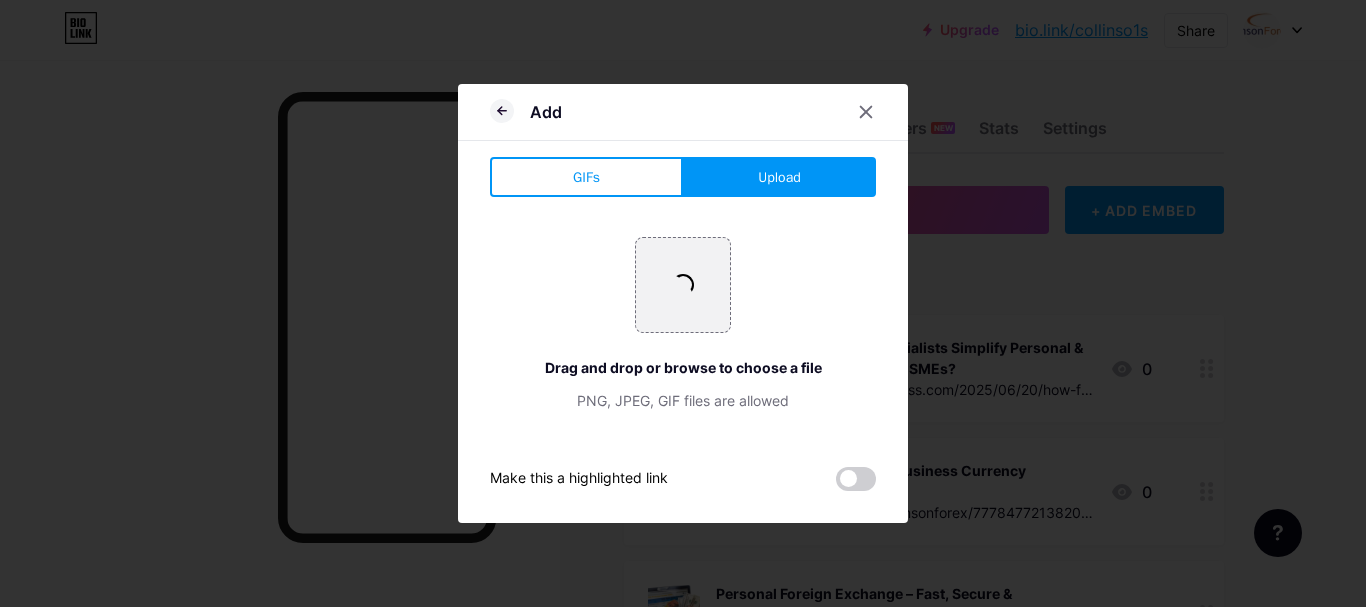 click on "Upload" at bounding box center (779, 177) 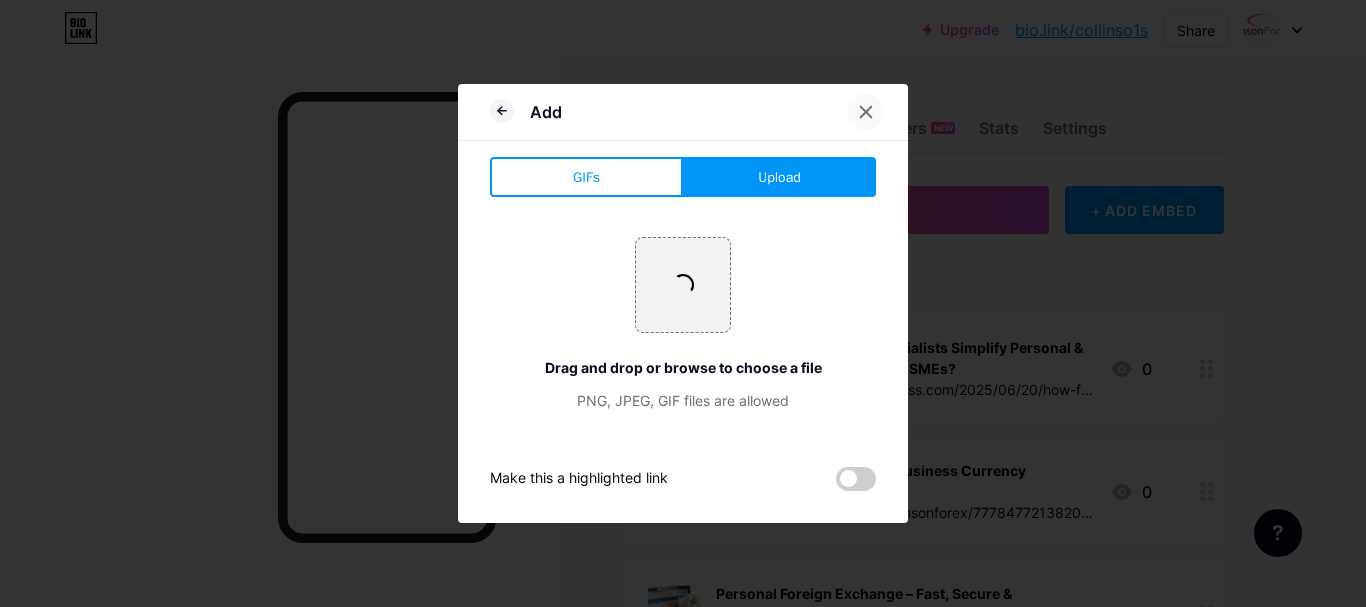 click at bounding box center (866, 112) 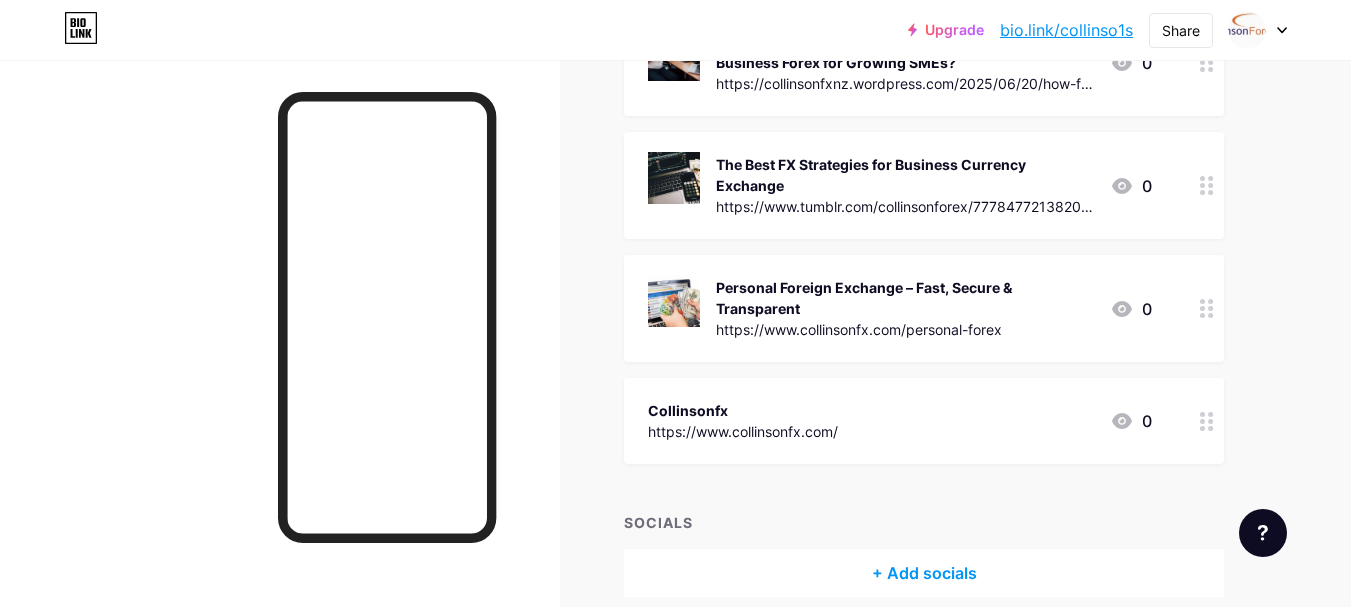 scroll, scrollTop: 262, scrollLeft: 0, axis: vertical 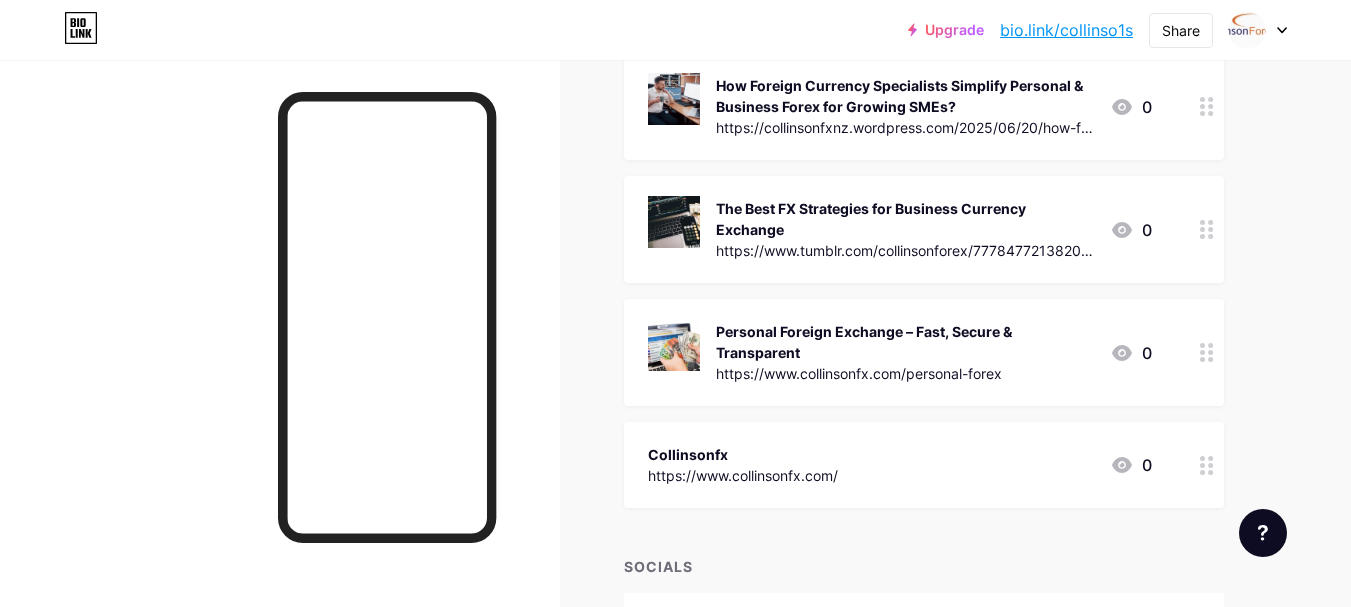 click on "Collinsonfx" at bounding box center [905, 96] 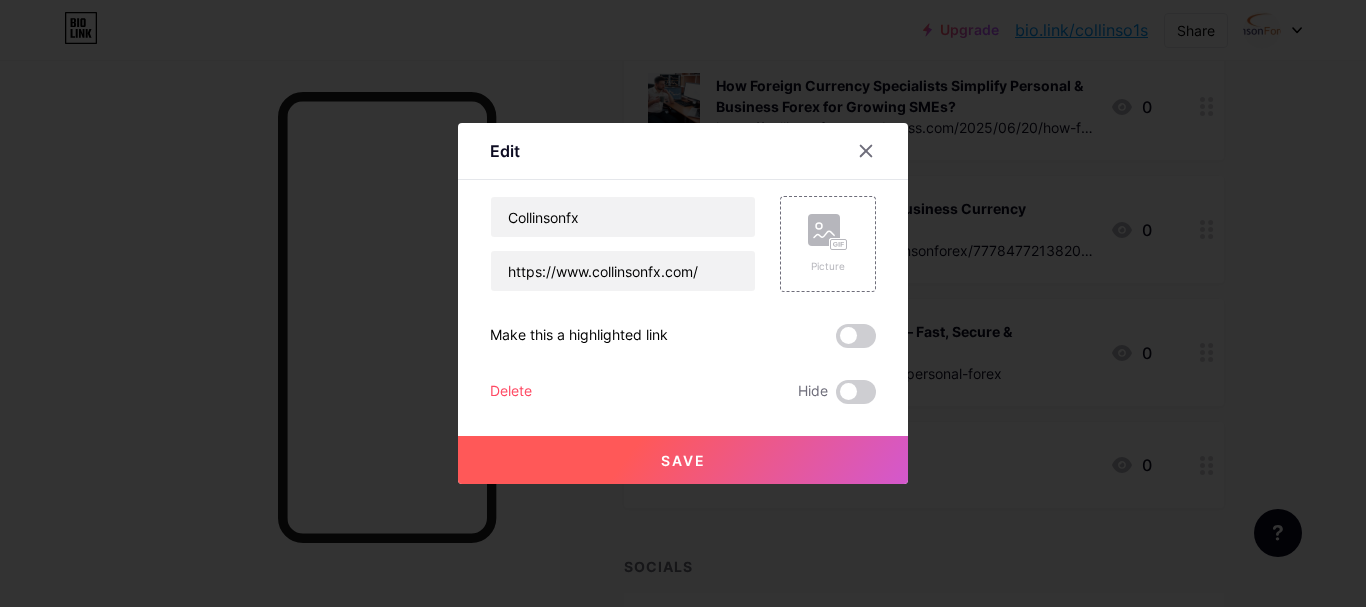 click at bounding box center [866, 151] 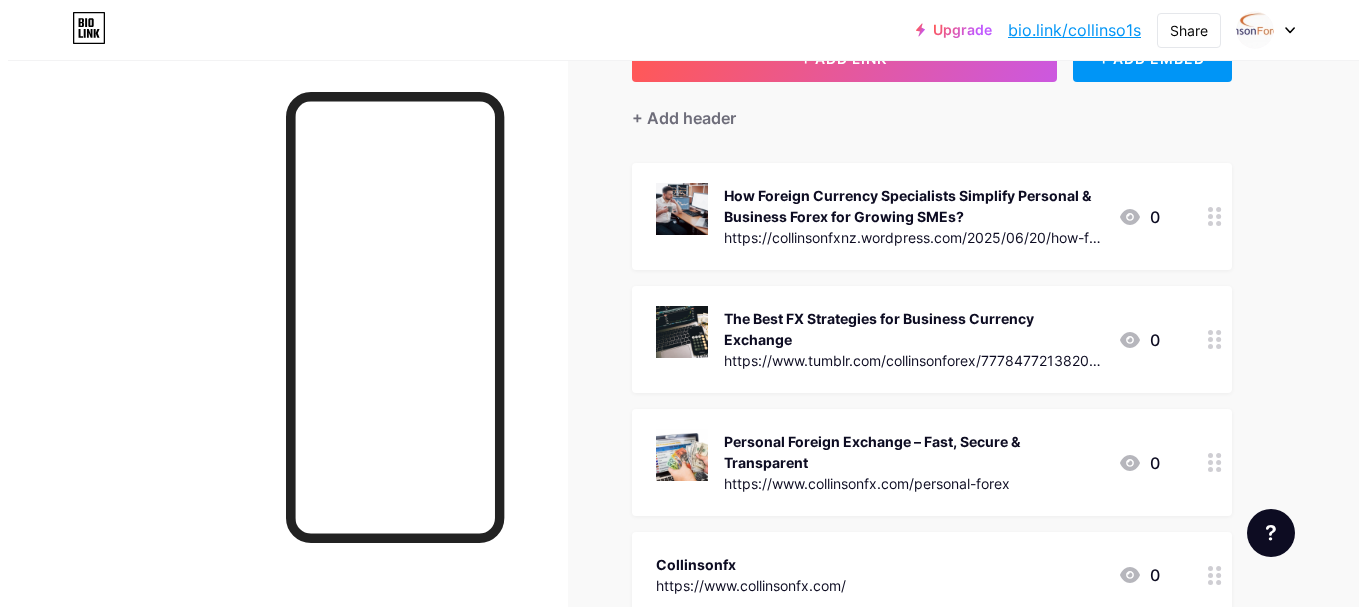 scroll, scrollTop: 0, scrollLeft: 0, axis: both 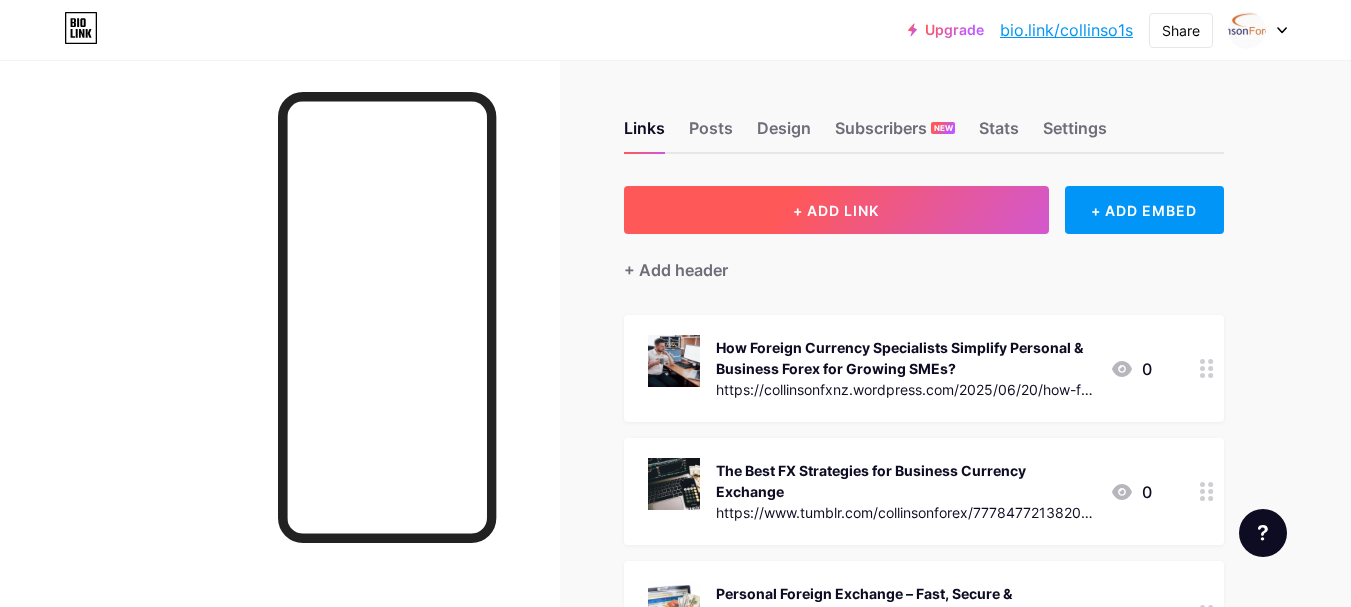click on "+ ADD LINK" at bounding box center [836, 210] 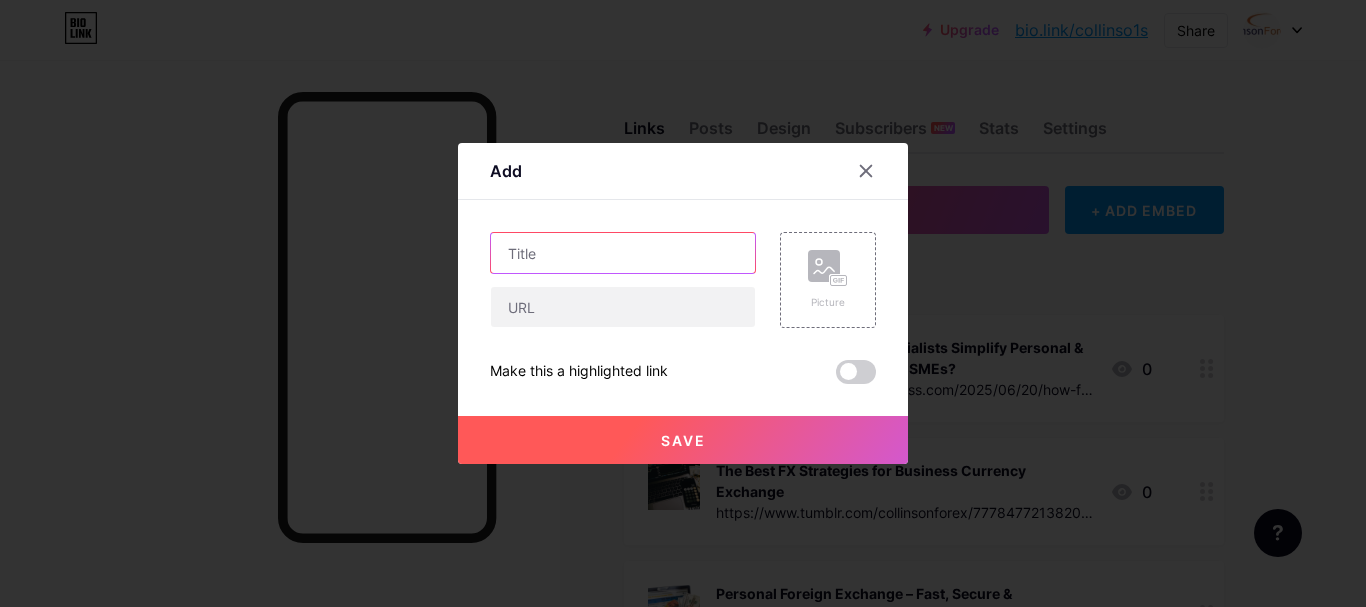 click at bounding box center (623, 253) 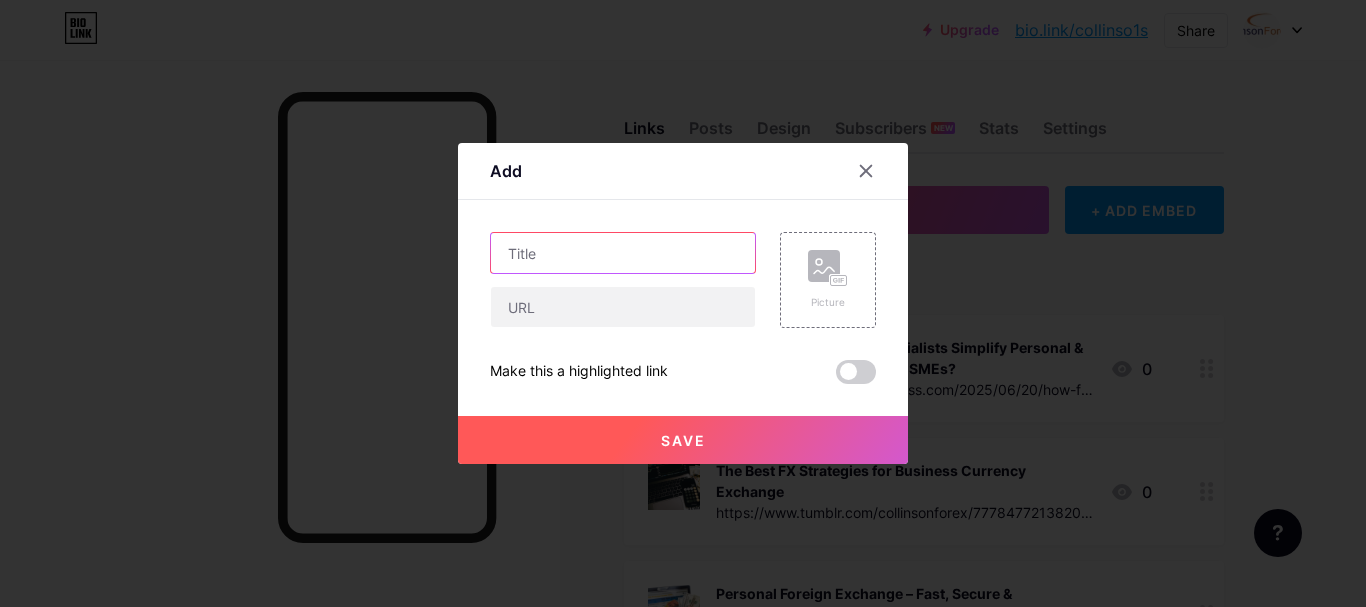 paste on "The Best Business Currency Exchange Solutions for SMEs: How to Save on Every Transaction?" 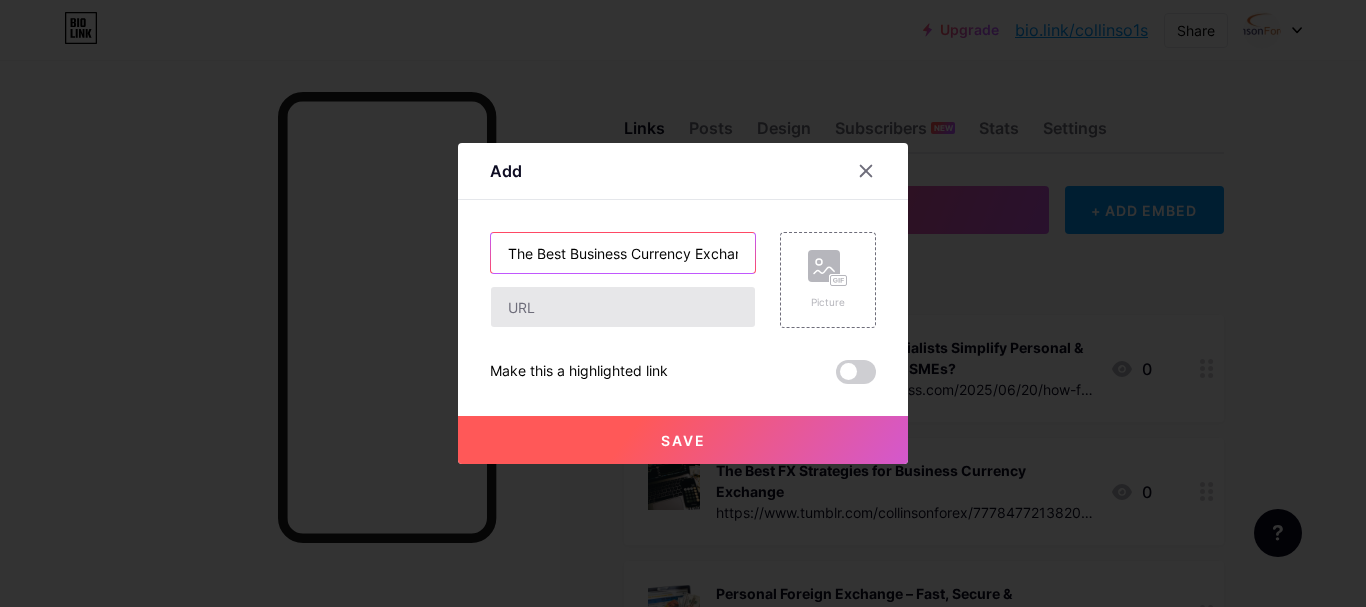 scroll, scrollTop: 0, scrollLeft: 394, axis: horizontal 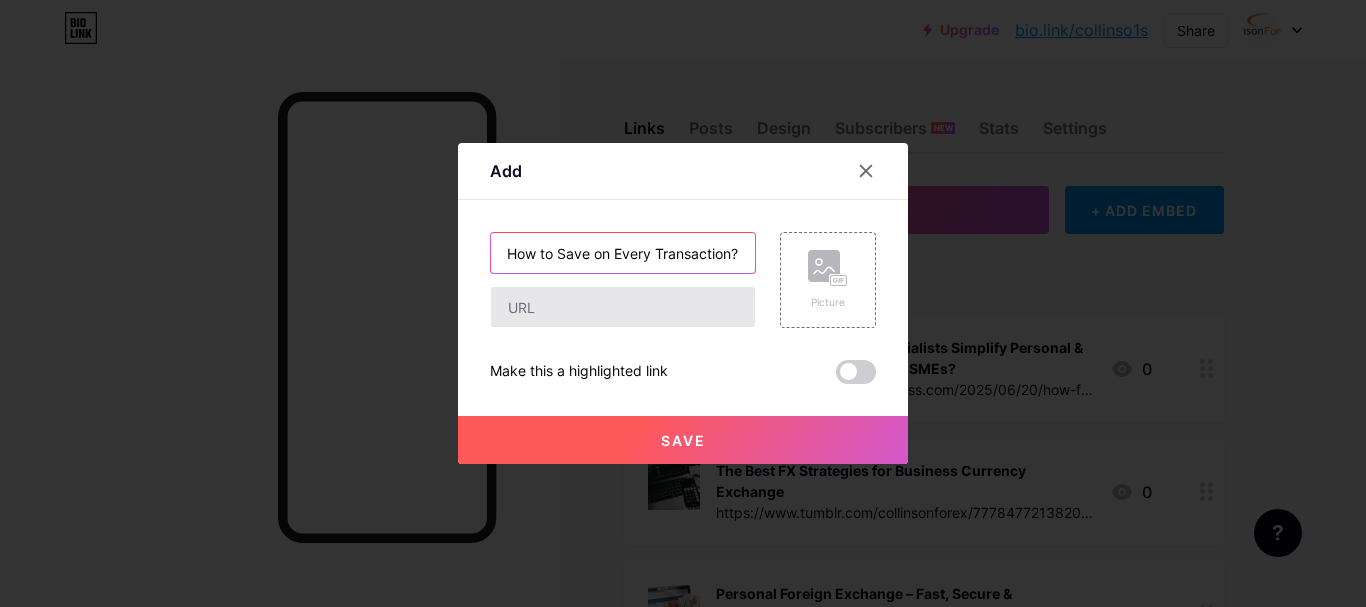 type on "The Best Business Currency Exchange Solutions for SMEs: How to Save on Every Transaction?" 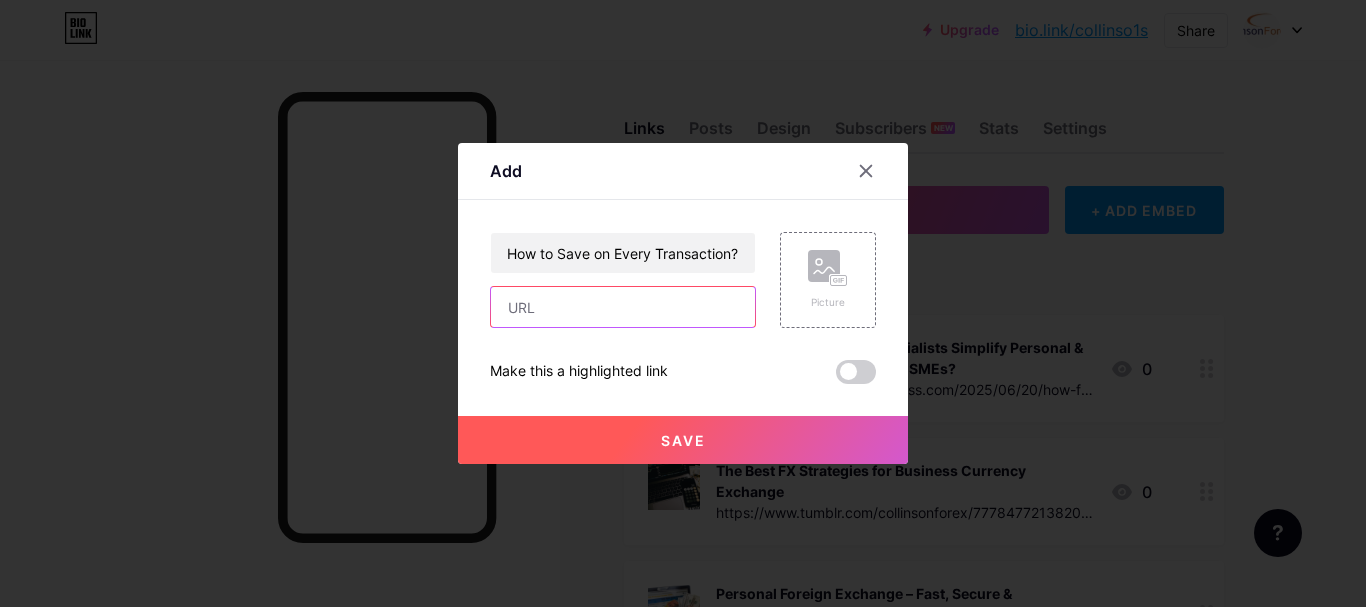 click at bounding box center (623, 307) 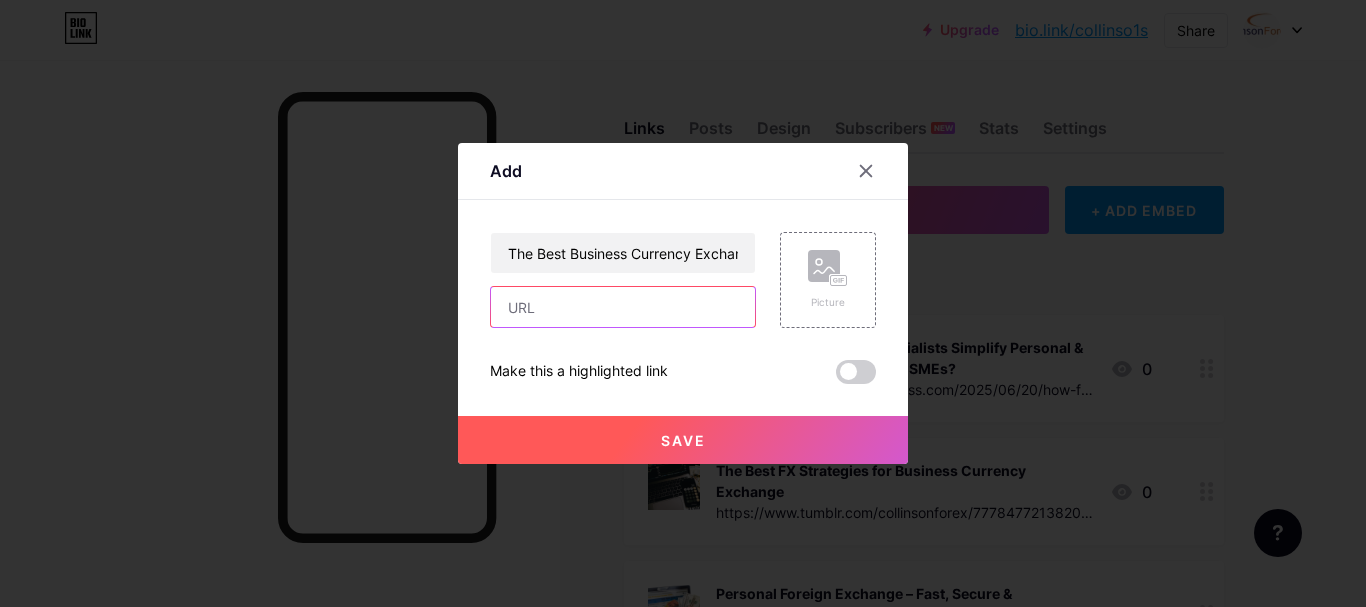 paste on "https://medium.com/@collinsonfxnz/the-best-business-currency-exchange-solutions-for-smes-how-to-save-on-every-transaction-9be575ce06fb" 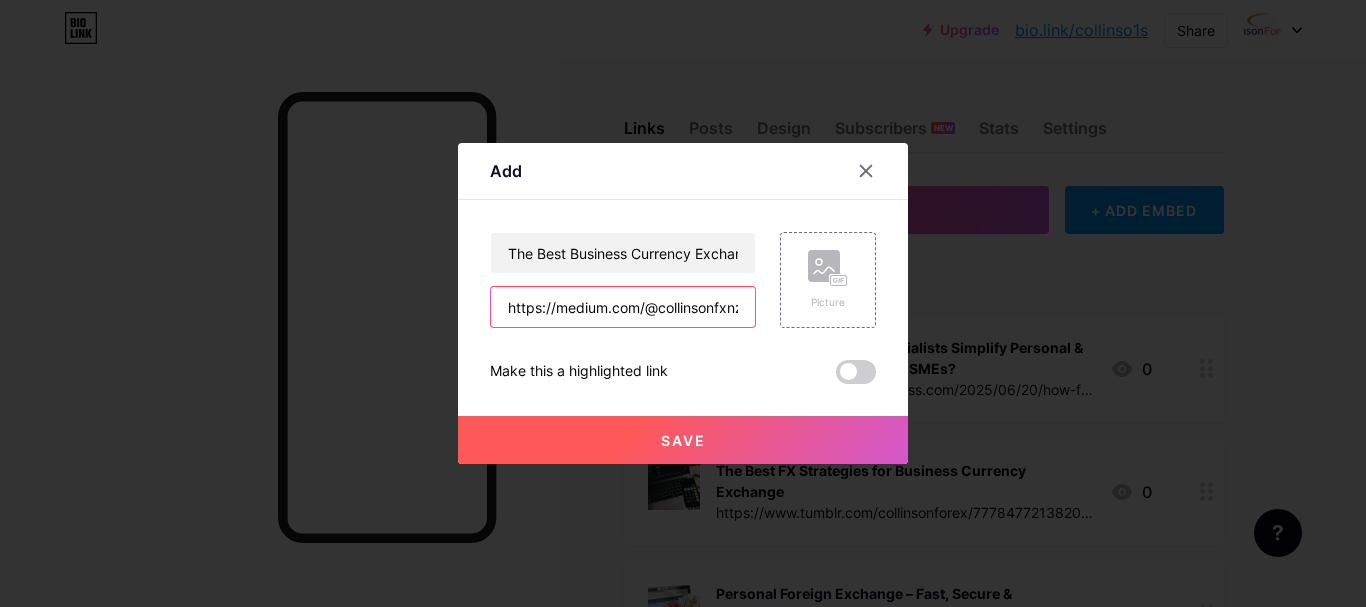scroll, scrollTop: 0, scrollLeft: 743, axis: horizontal 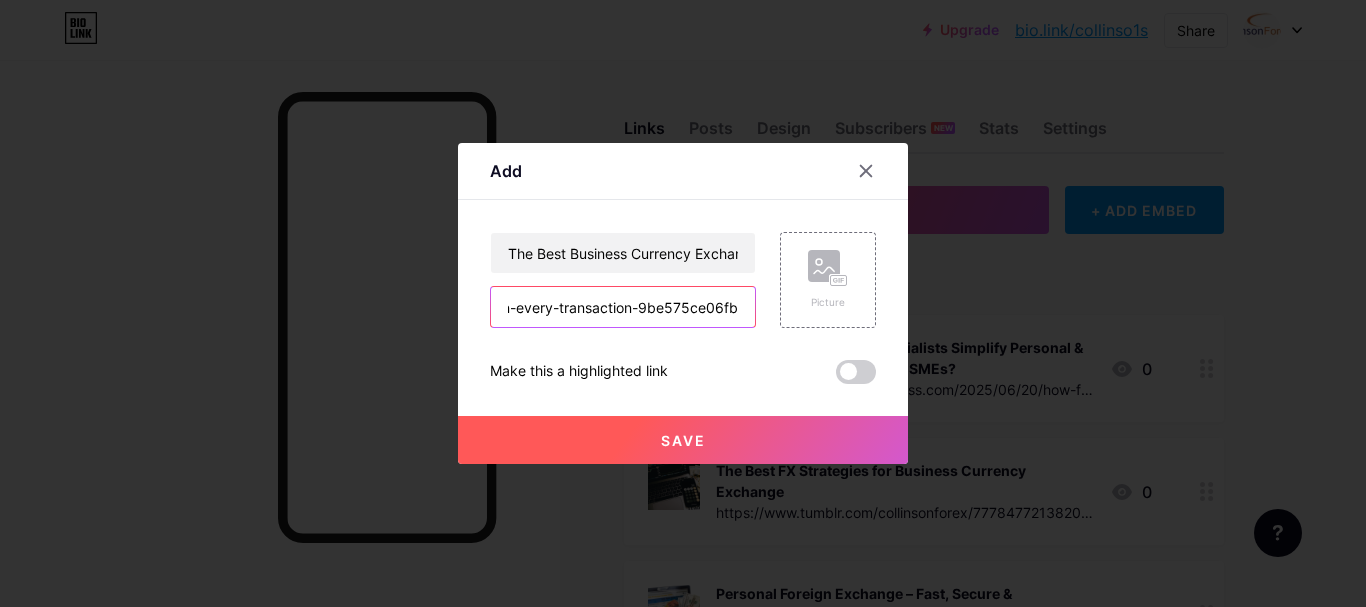 type on "https://medium.com/@collinsonfxnz/the-best-business-currency-exchange-solutions-for-smes-how-to-save-on-every-transaction-9be575ce06fb" 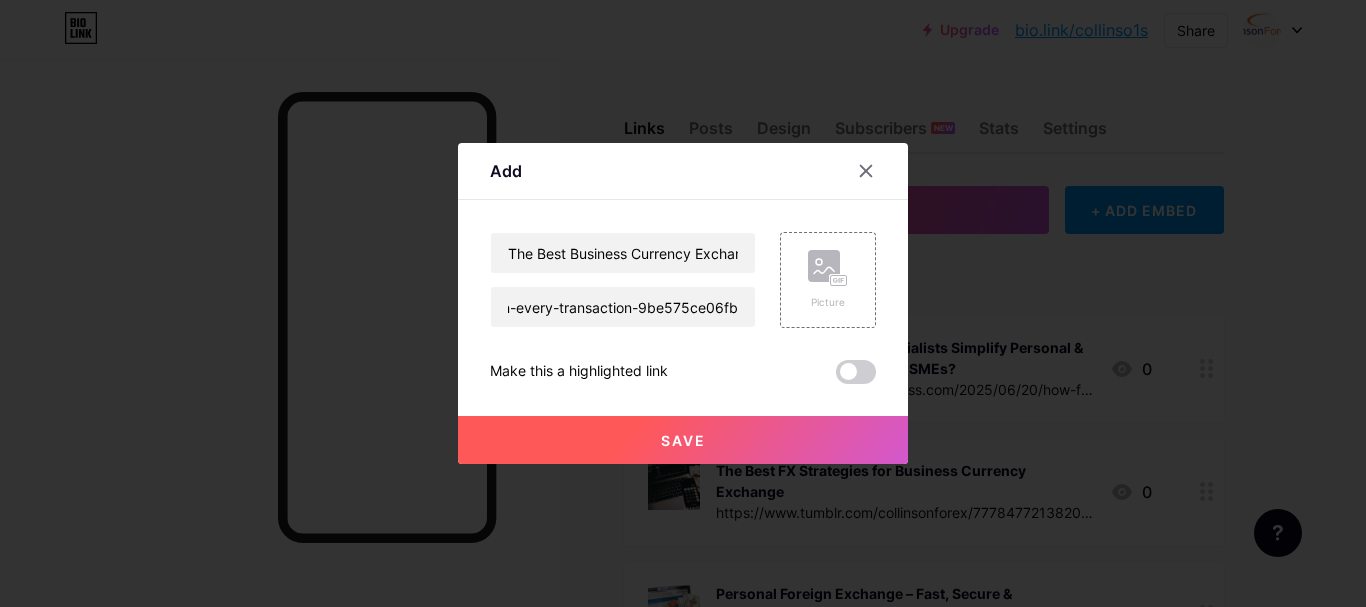 click on "The Best Business Currency Exchange Solutions for SMEs: How to Save on Every Transaction?     https://medium.com/@collinsonfxnz/the-best-business-currency-exchange-solutions-for-smes-how-to-save-on-every-transaction-9be575ce06fb                     Picture
Make this a highlighted link
Save" at bounding box center (683, 308) 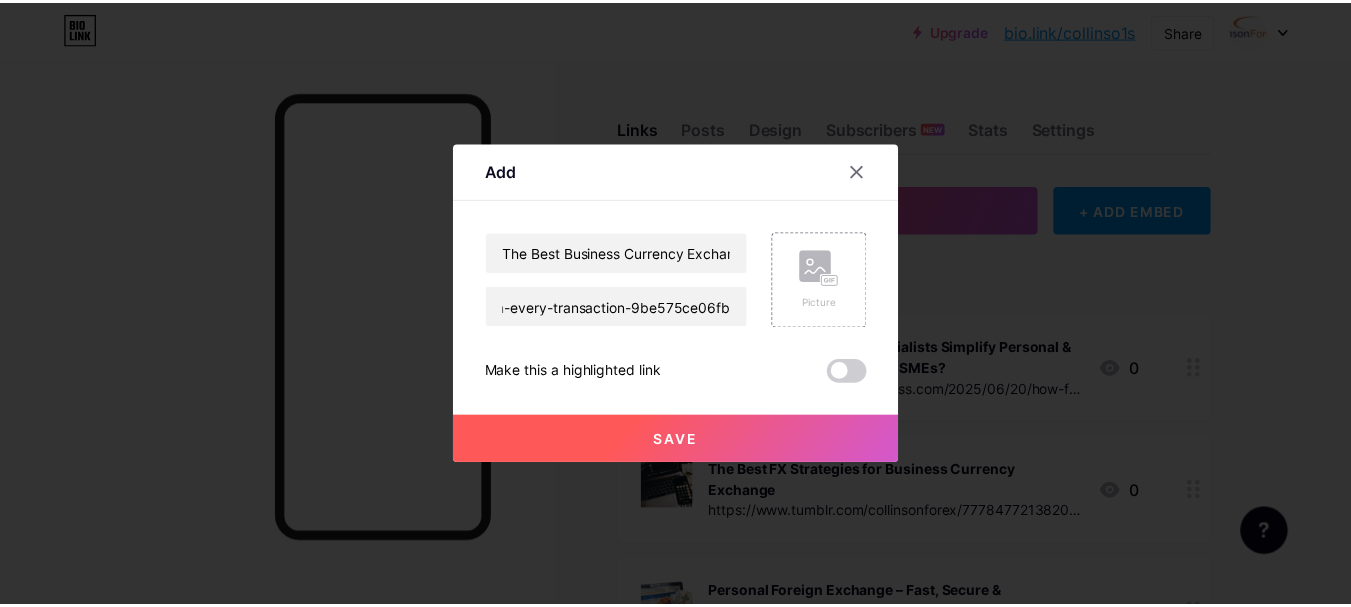 scroll, scrollTop: 0, scrollLeft: 0, axis: both 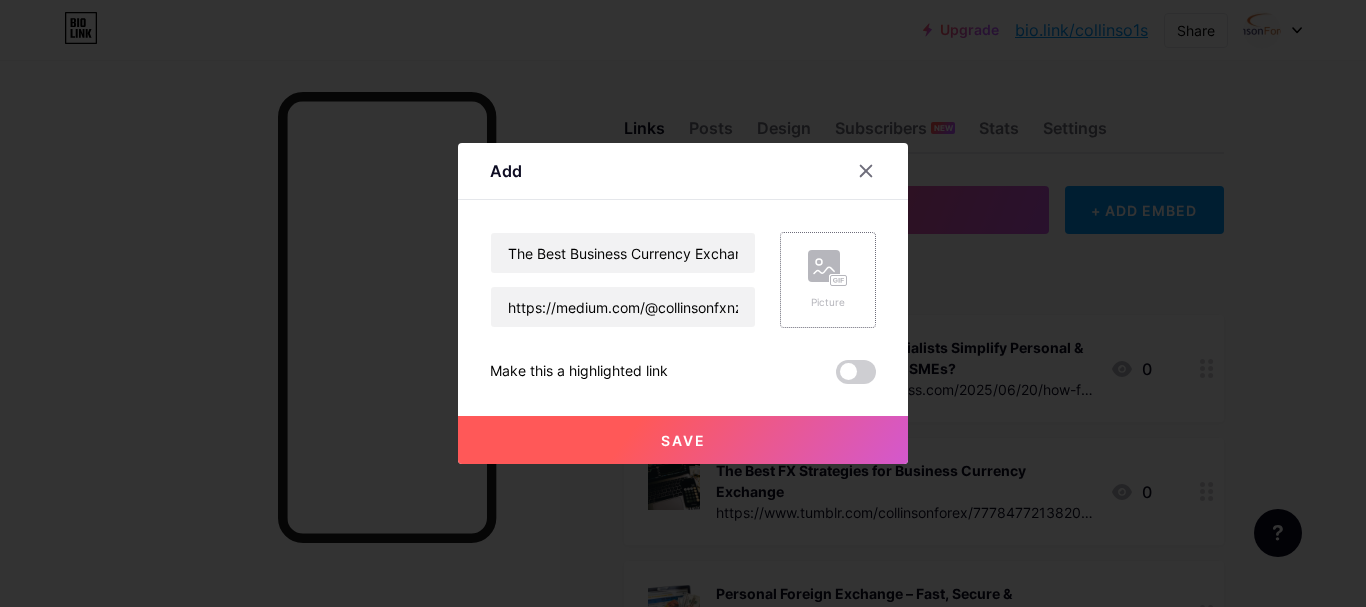 click on "Picture" at bounding box center (828, 302) 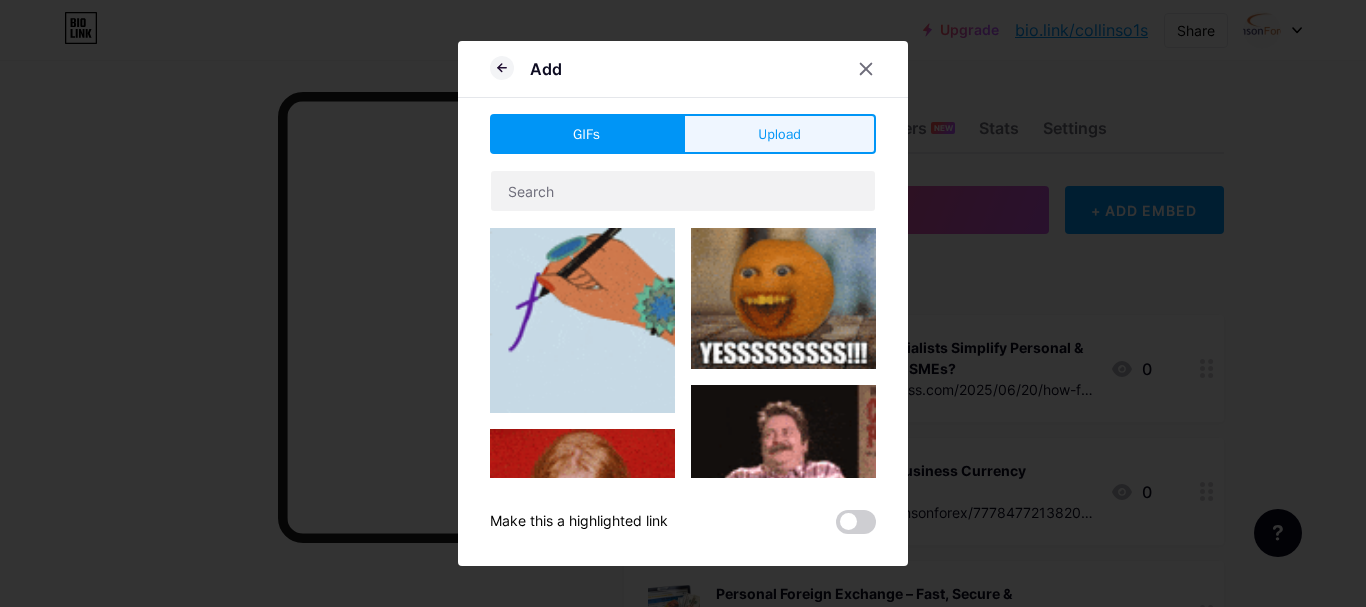 click on "Upload" at bounding box center (779, 134) 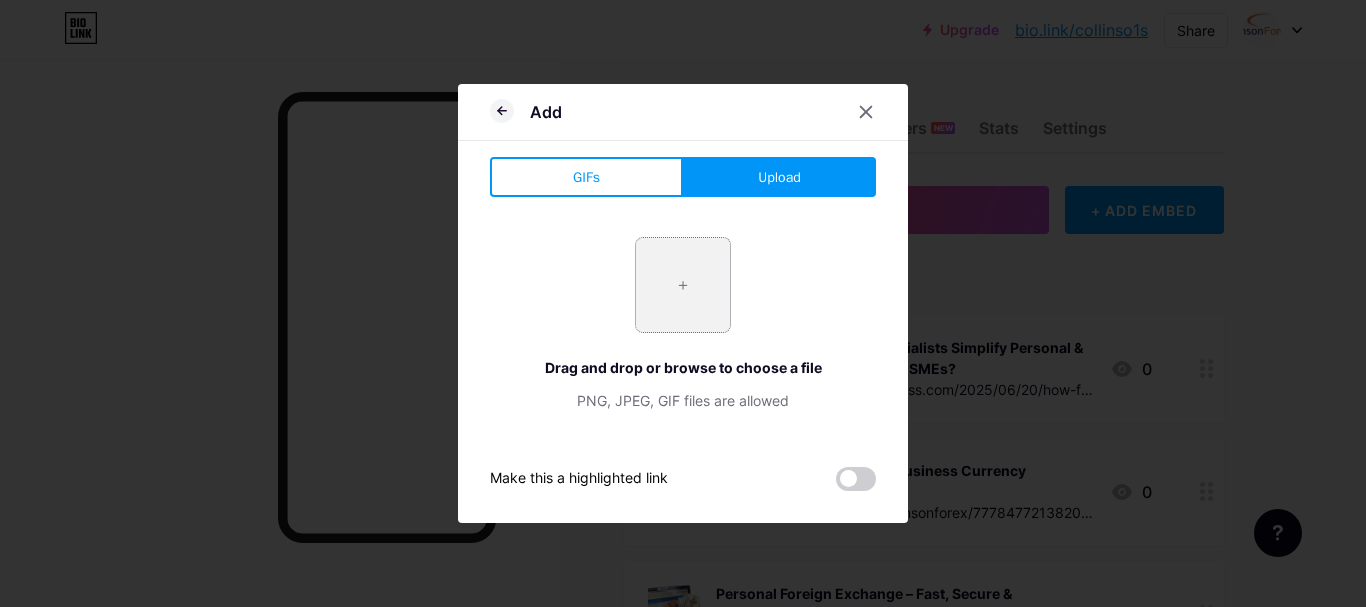 click at bounding box center [683, 285] 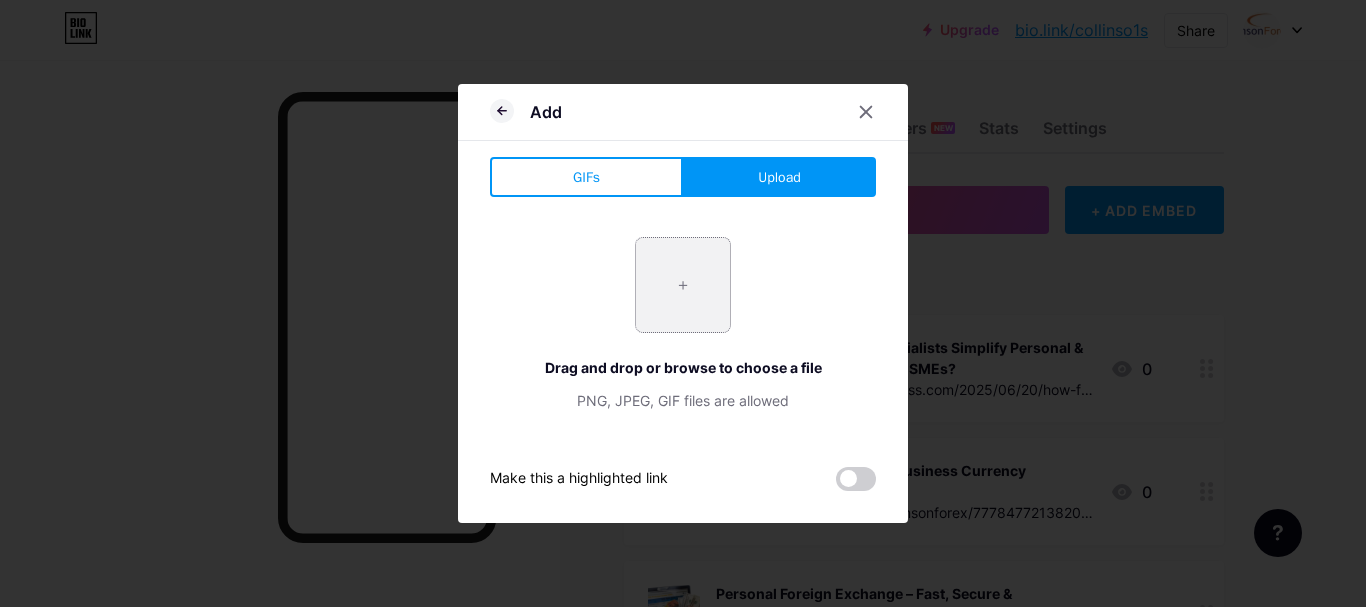 type on "C:\fakepath\1.jpg" 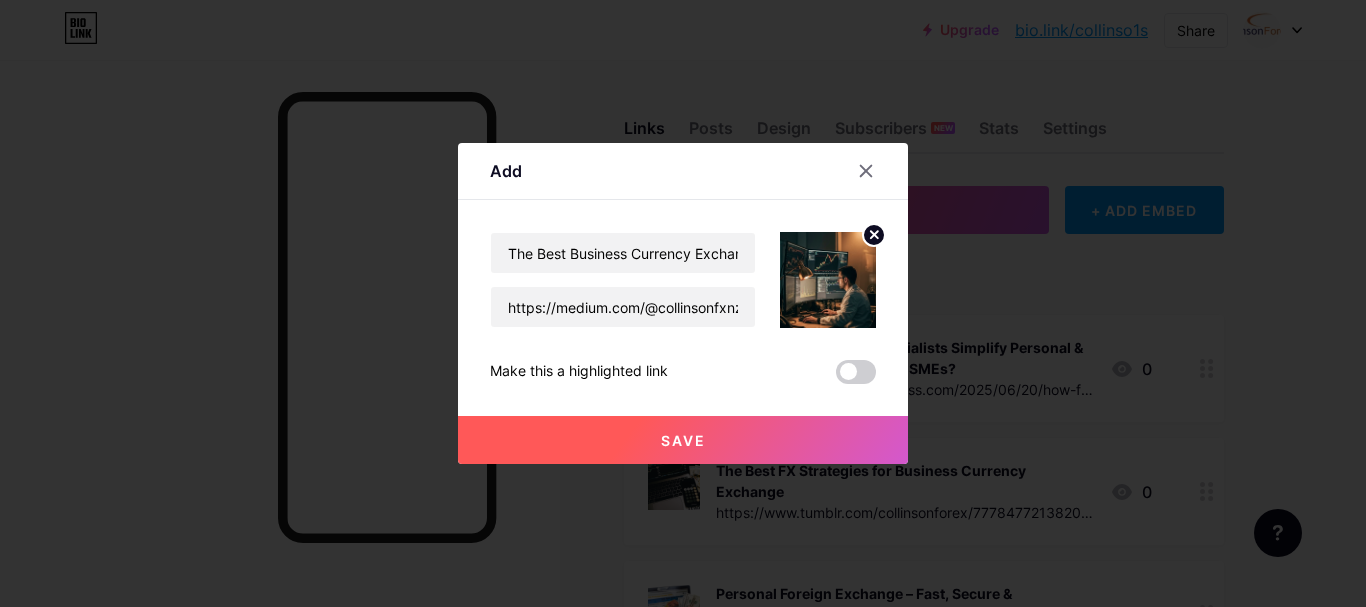 click on "Save" at bounding box center (683, 440) 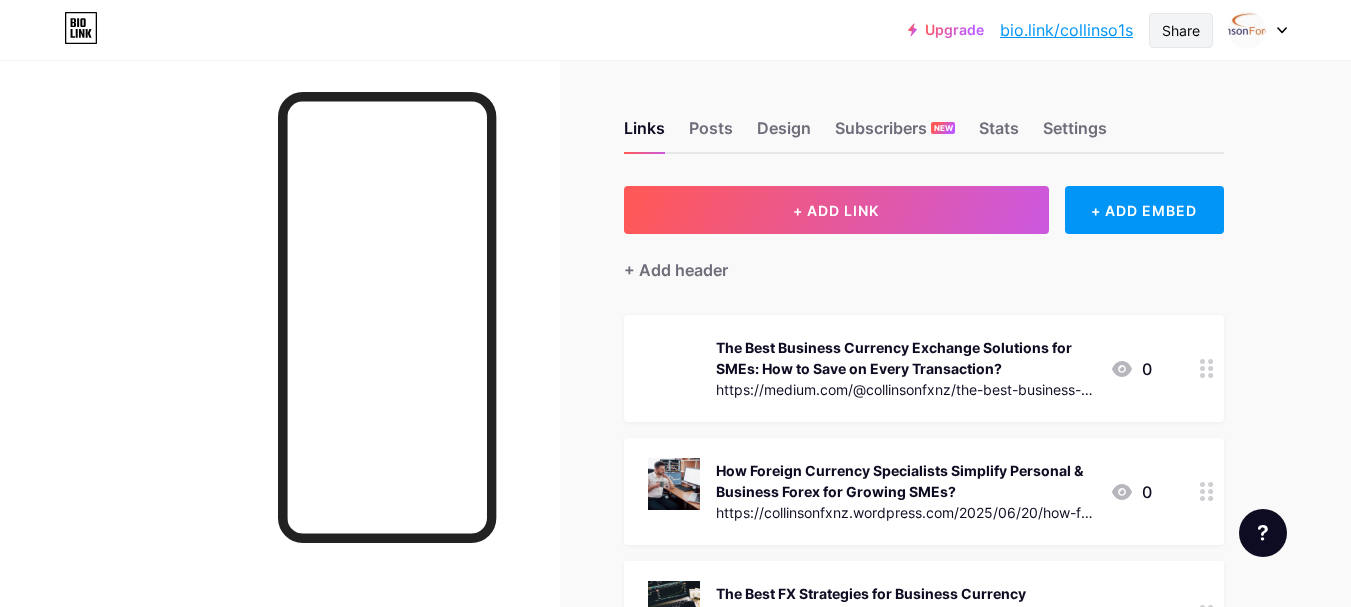 click on "Share" at bounding box center [1181, 30] 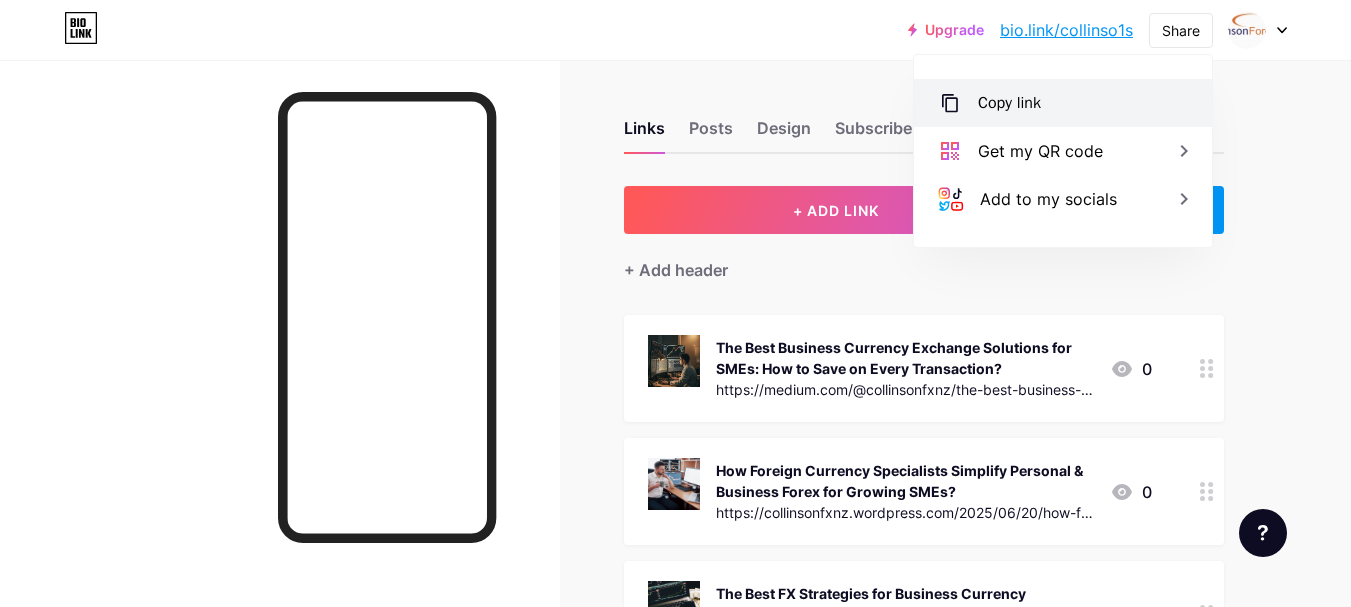 click on "Copy link" at bounding box center [1009, 103] 